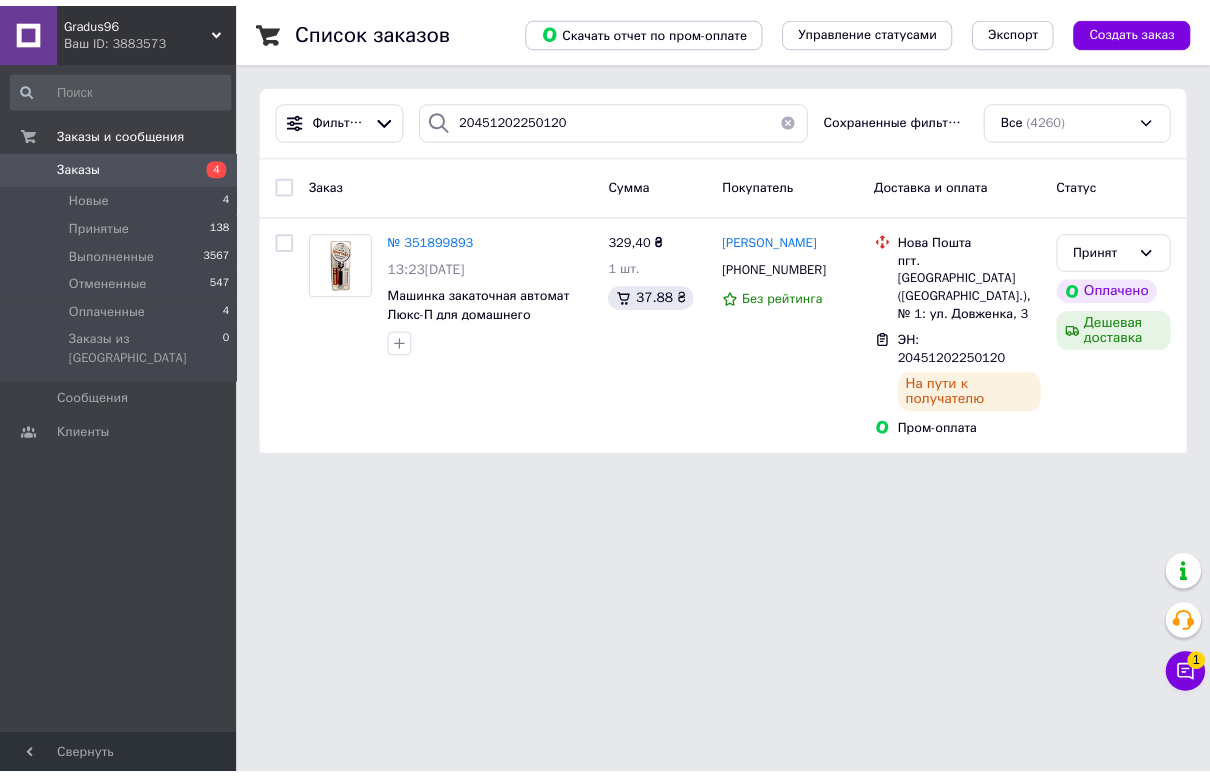 scroll, scrollTop: 0, scrollLeft: 0, axis: both 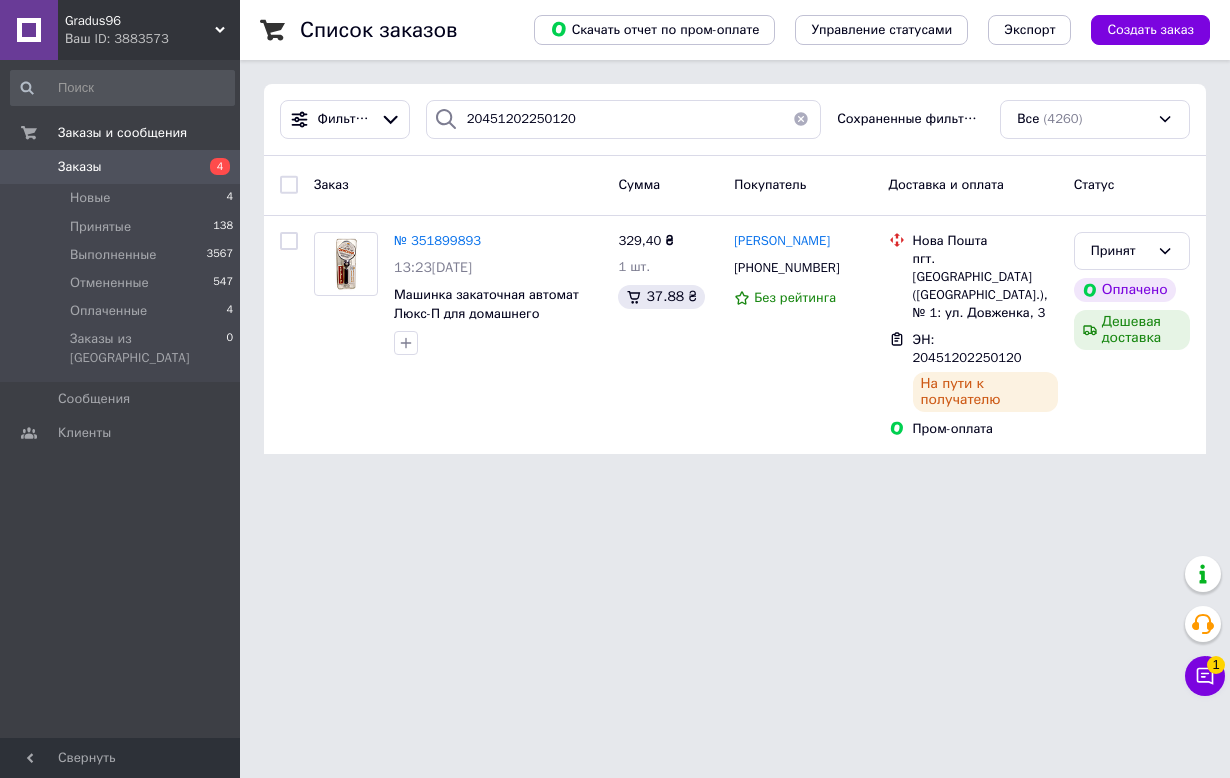 click at bounding box center (801, 119) 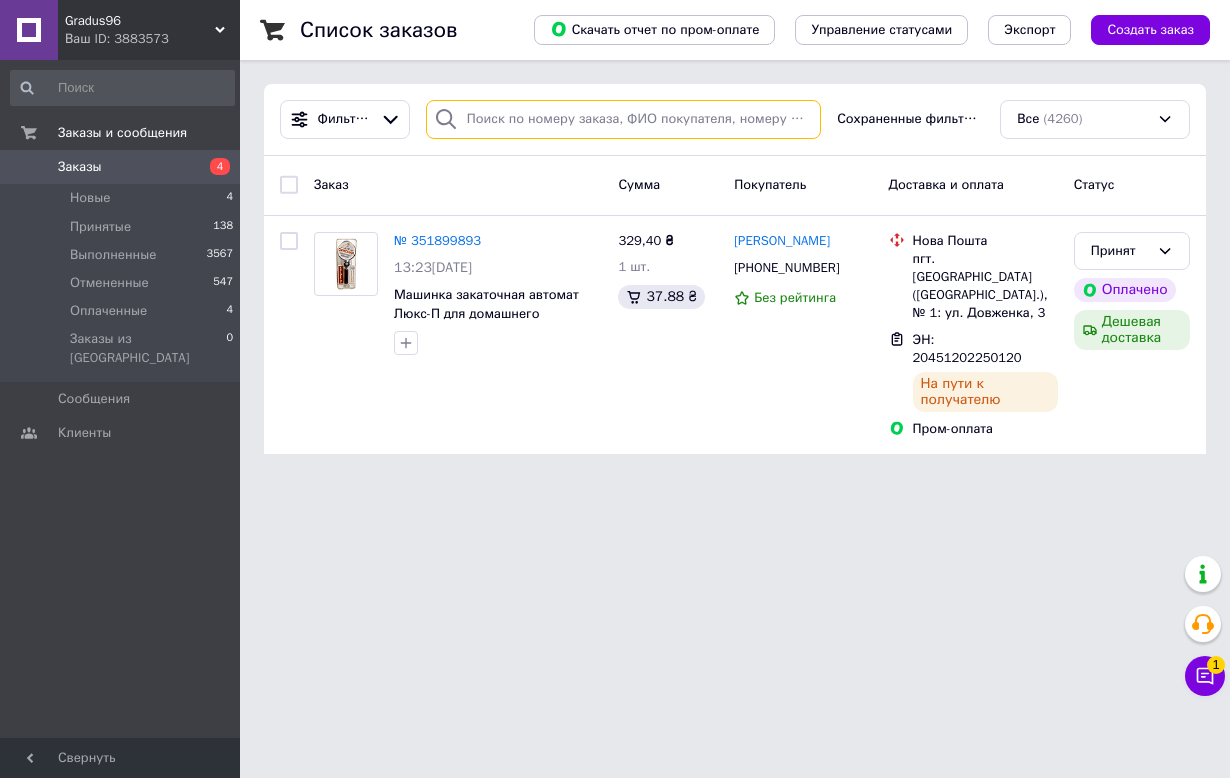 type 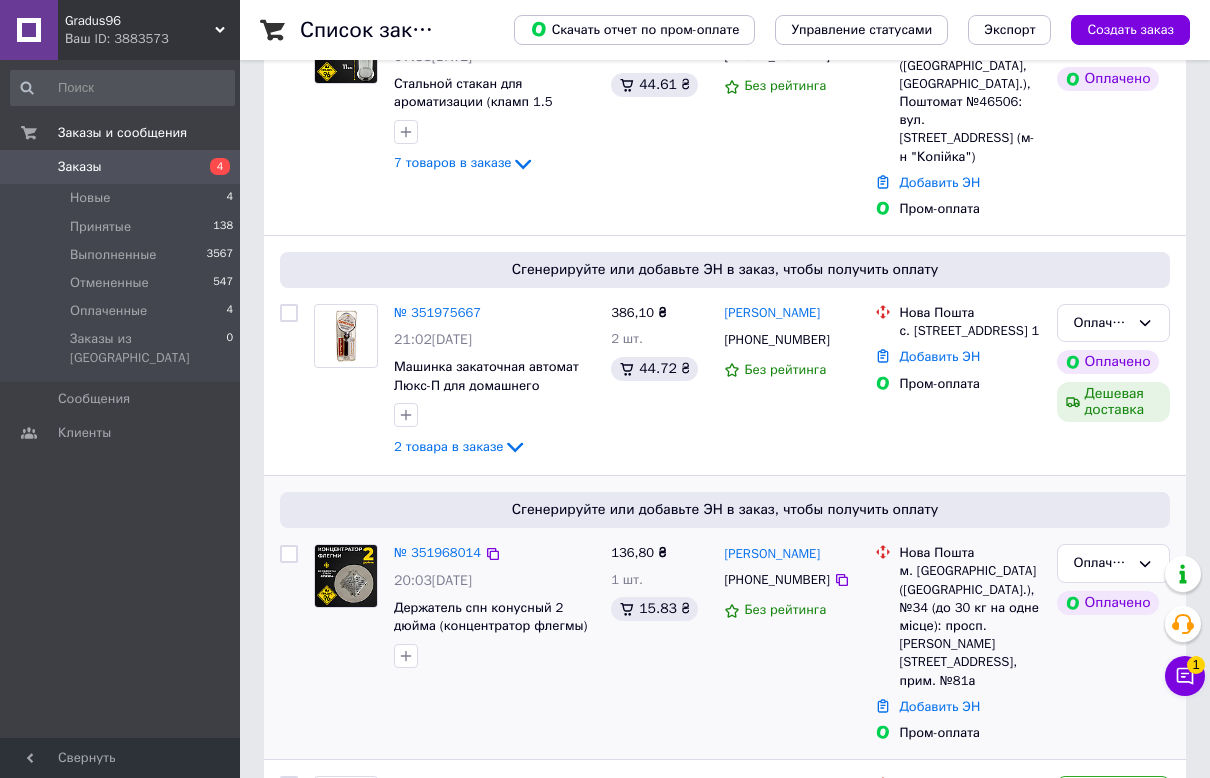 scroll, scrollTop: 750, scrollLeft: 0, axis: vertical 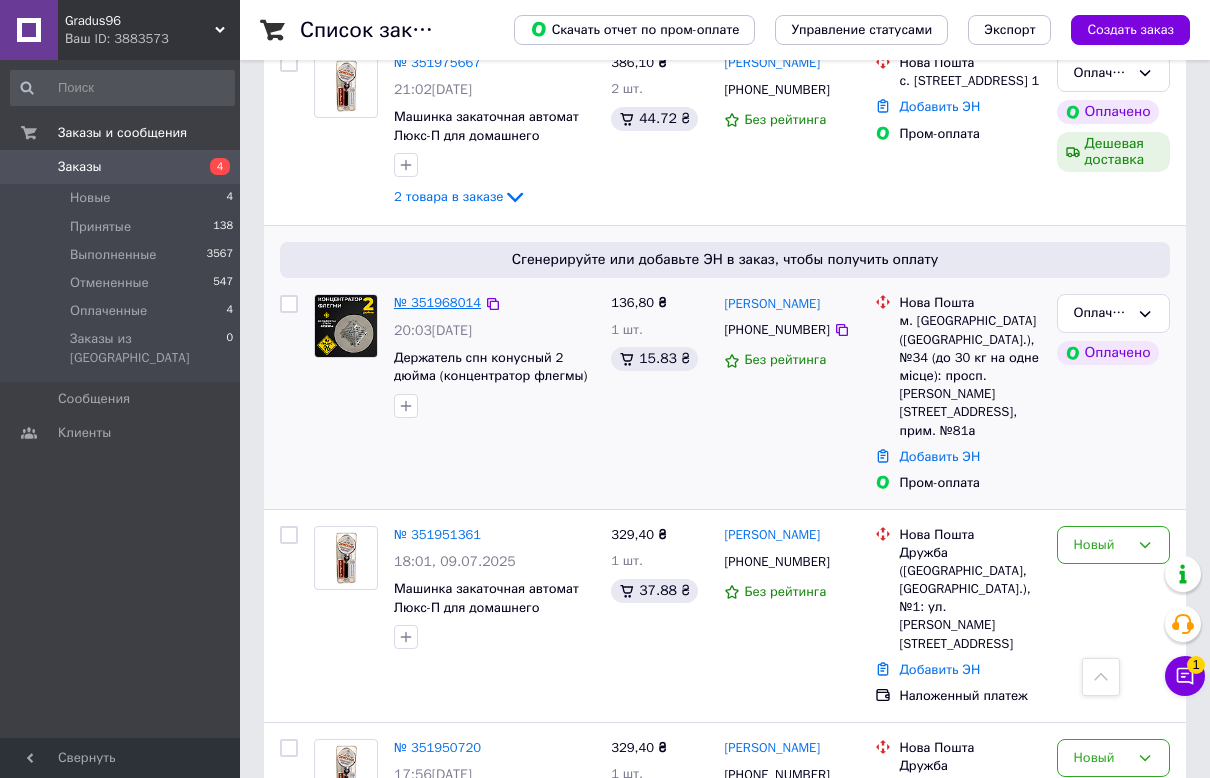 click on "№ 351968014" at bounding box center (437, 302) 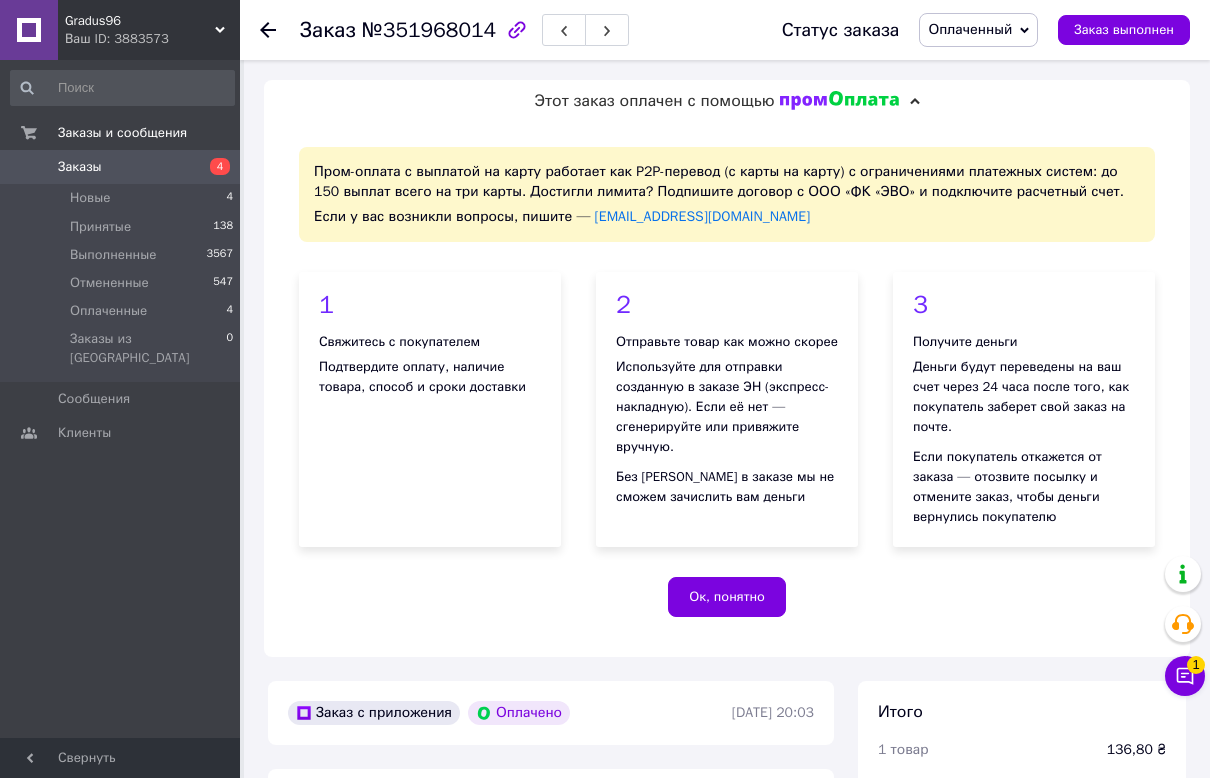 click on "1 Свяжитесь с покупателем Подтвердите оплату, наличие товара, способ и сроки доставки" at bounding box center [430, 409] 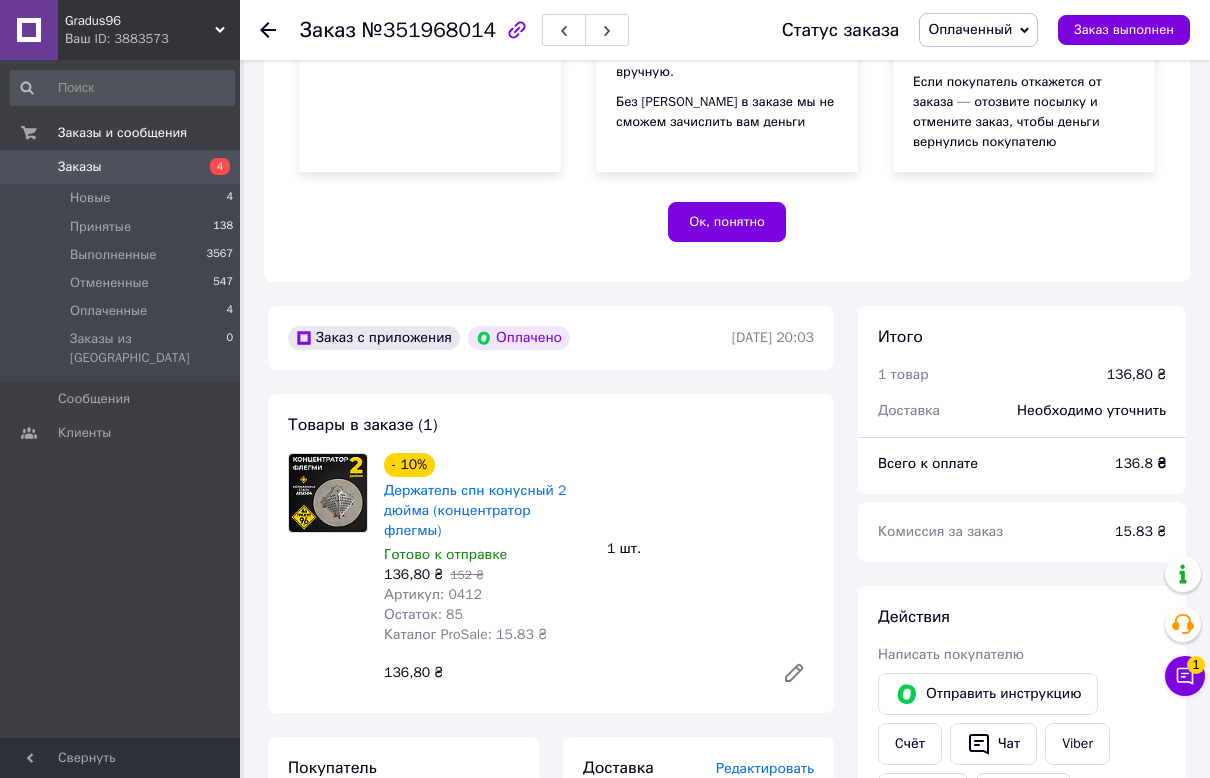 scroll, scrollTop: 750, scrollLeft: 0, axis: vertical 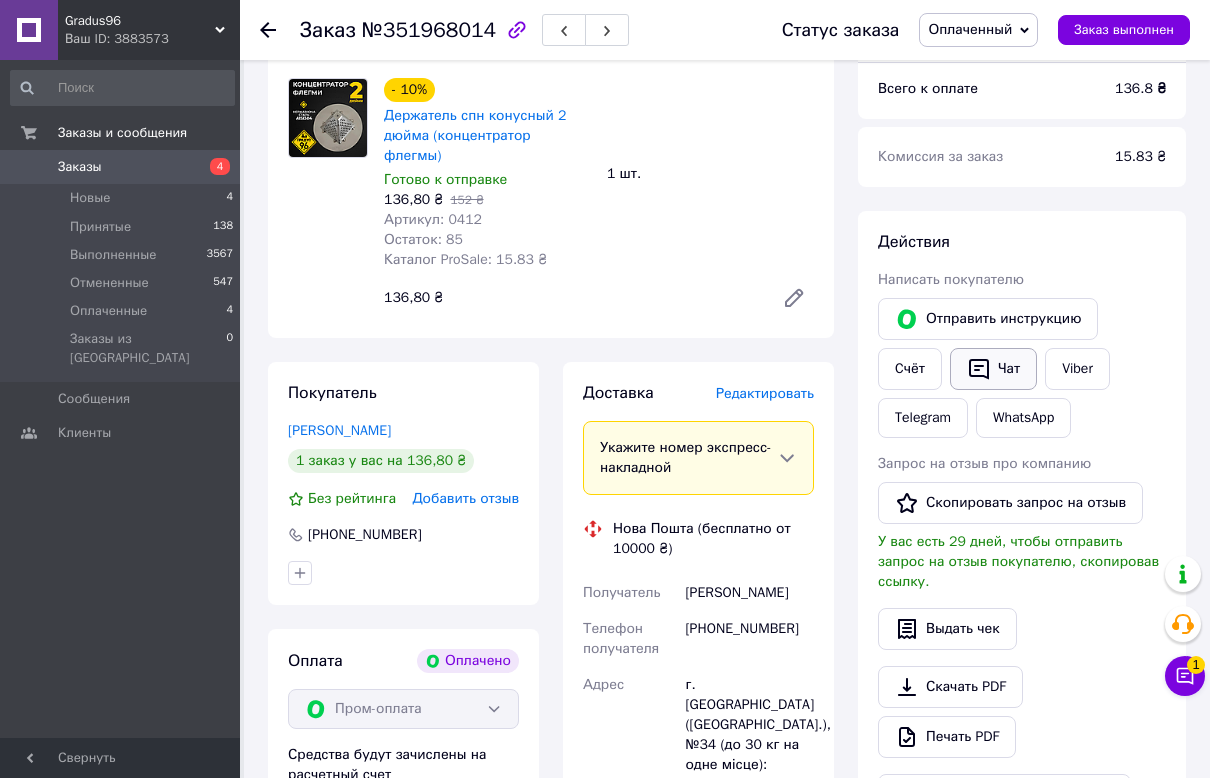 drag, startPoint x: 972, startPoint y: 377, endPoint x: 973, endPoint y: 391, distance: 14.035668 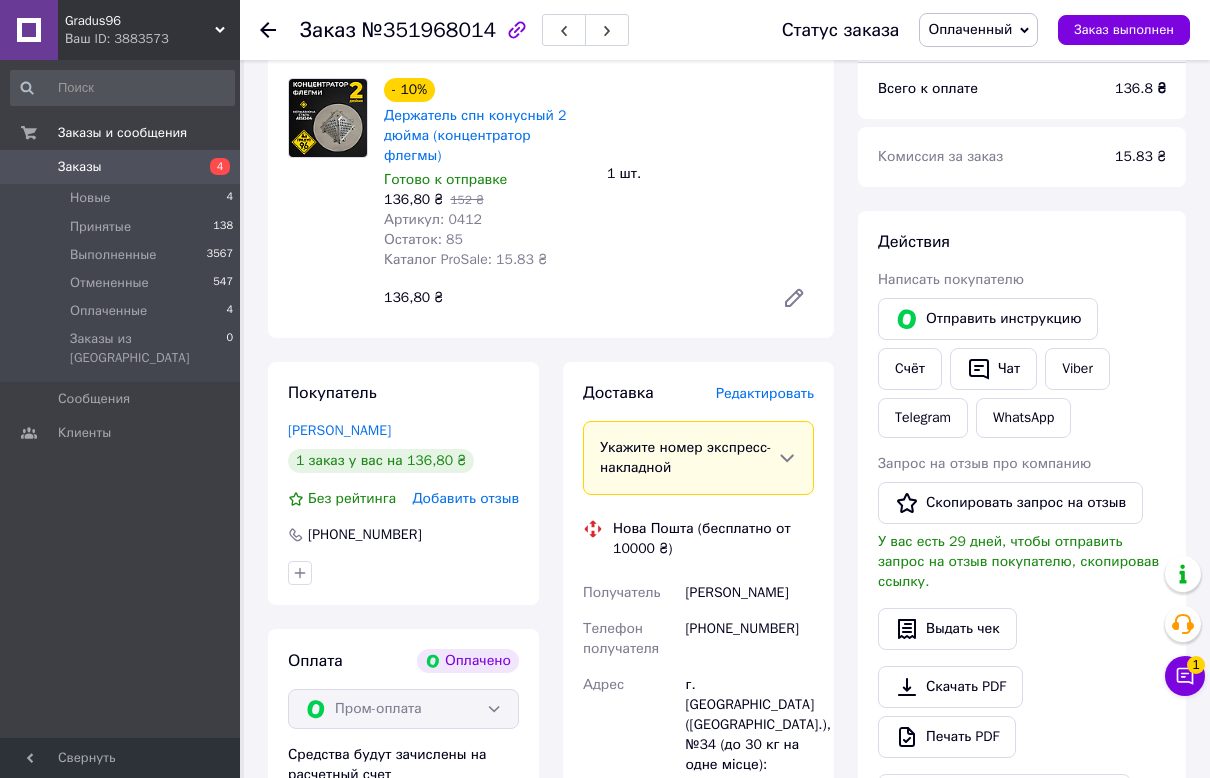 click 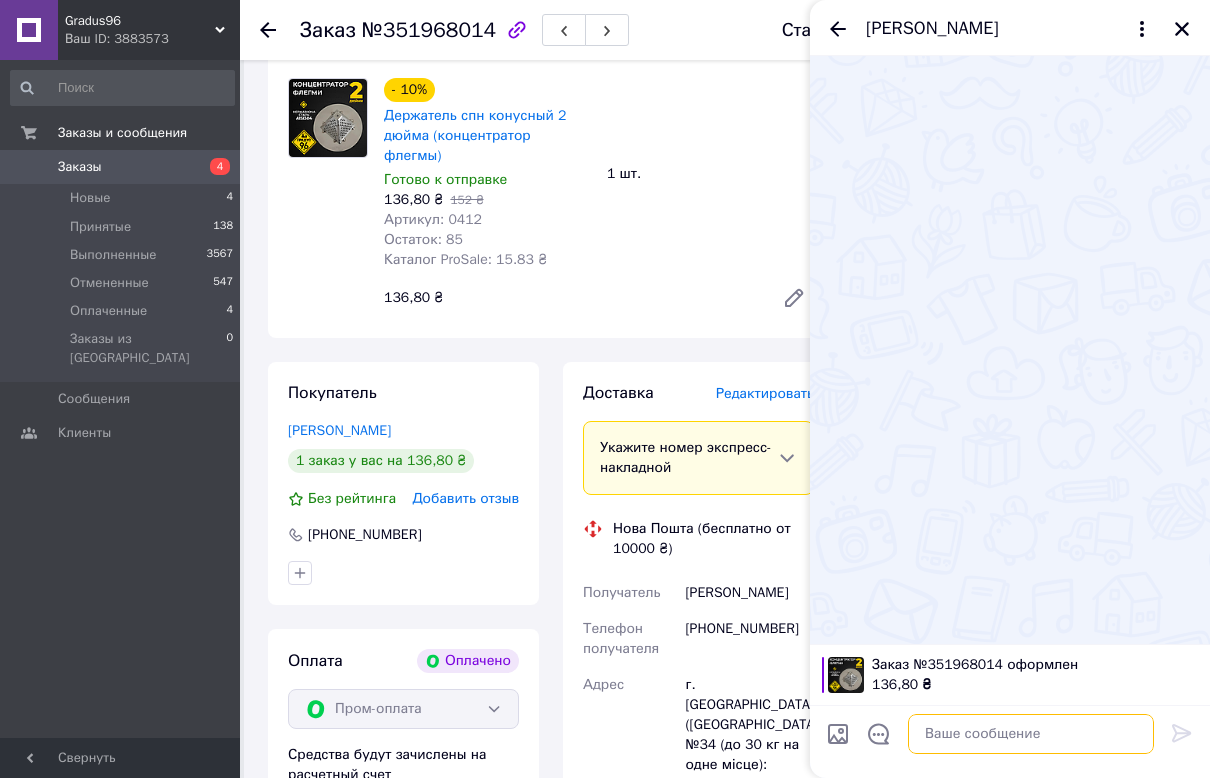 click at bounding box center (1031, 734) 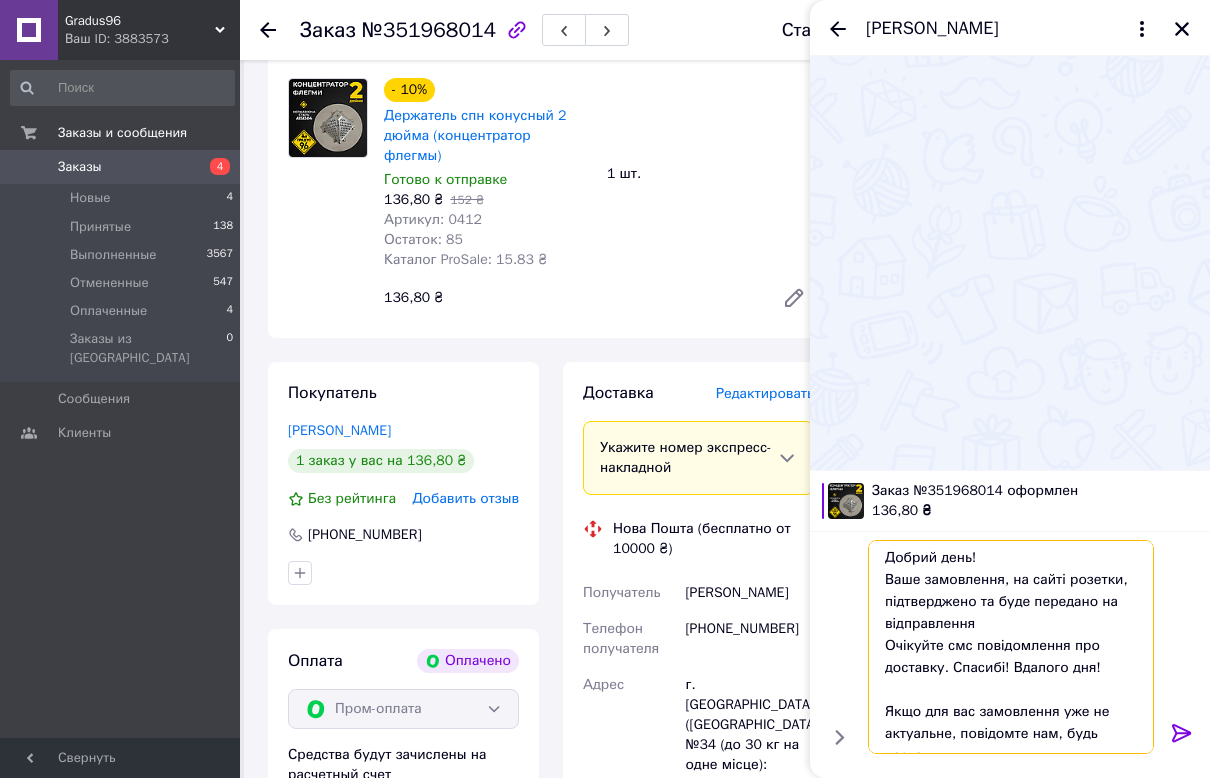 scroll, scrollTop: 0, scrollLeft: 0, axis: both 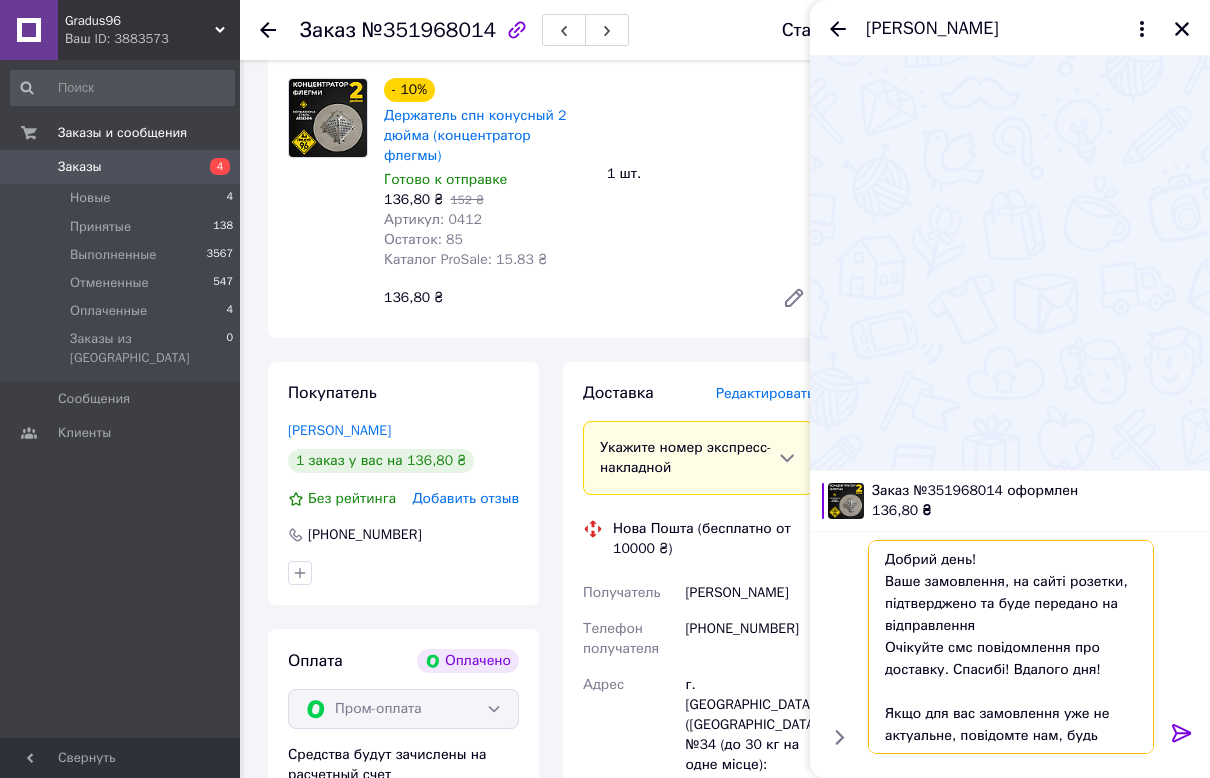 click on "Добрий день!
Ваше замовлення, на сайті розетки, підтверджено та буде передано на відправлення
Очікуйте смс повідомлення про доставку. Спасибі! Вдалого дня!
Якщо для вас замовлення уже не актуальне, повідомте нам, будь ласка" at bounding box center (1011, 647) 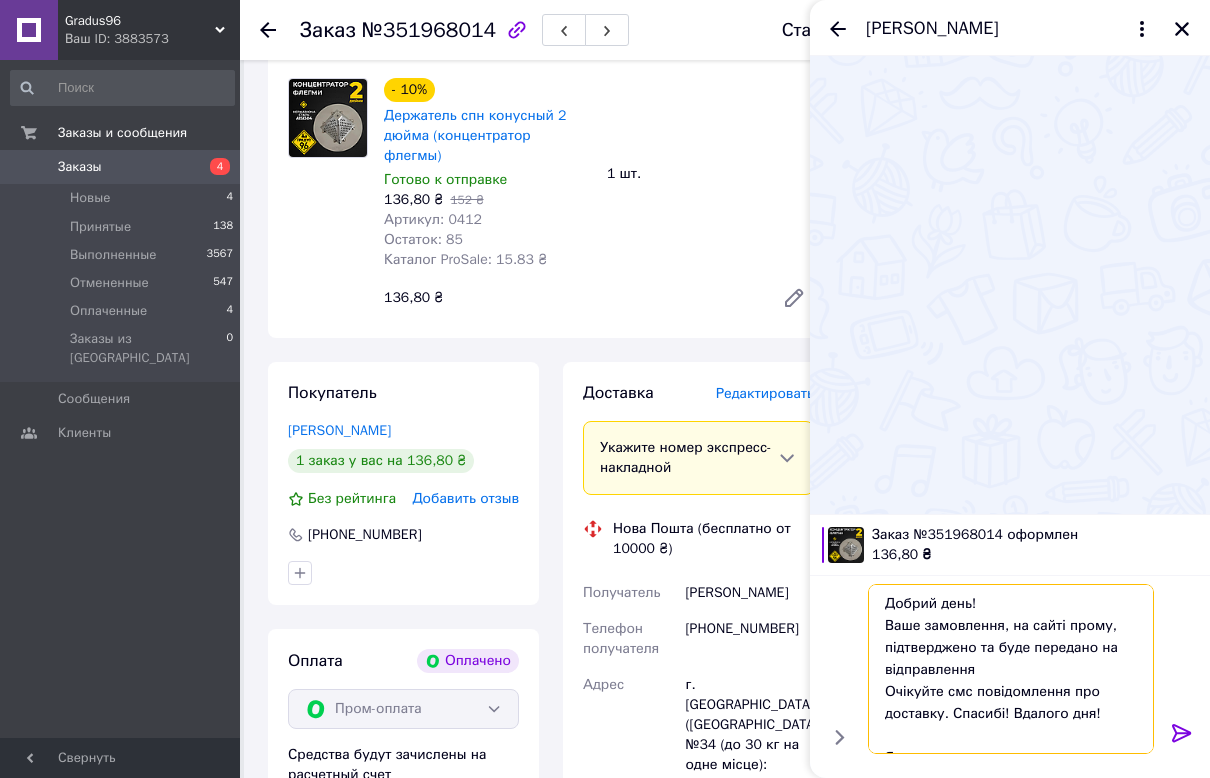type on "Добрий день!
Ваше замовлення, на сайті прому, підтверджено та буде передано на відправлення
Очікуйте смс повідомлення про доставку. Спасибі! Вдалого дня!
Якщо для вас замовлення уже не актуальне, повідомте нам, будь ласка" 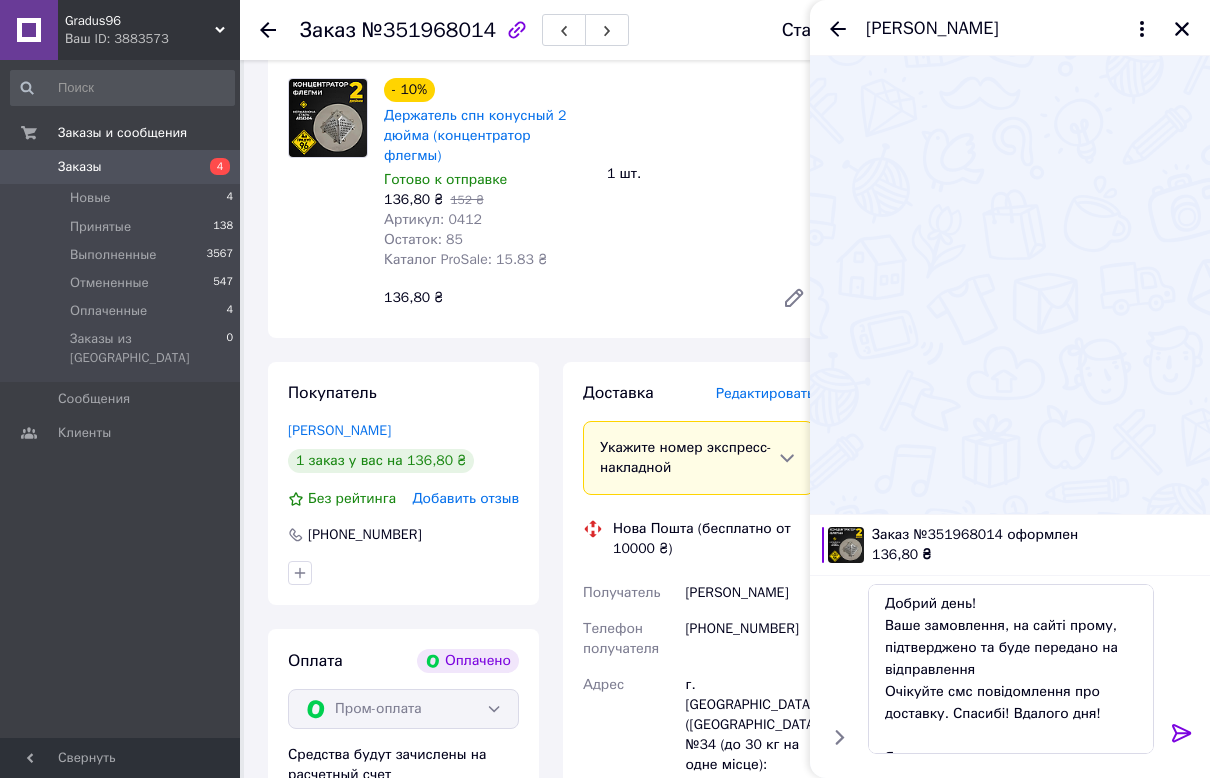 click at bounding box center (1182, 737) 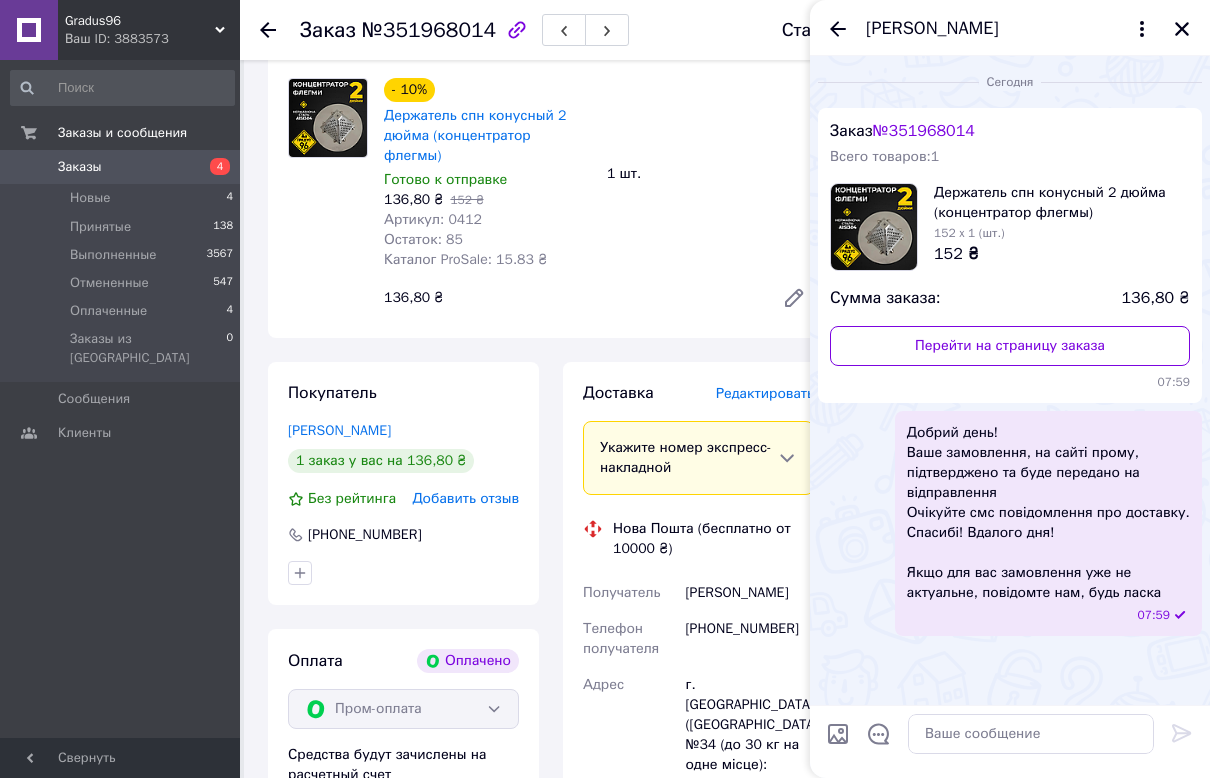 drag, startPoint x: 1185, startPoint y: 26, endPoint x: 1145, endPoint y: 77, distance: 64.815125 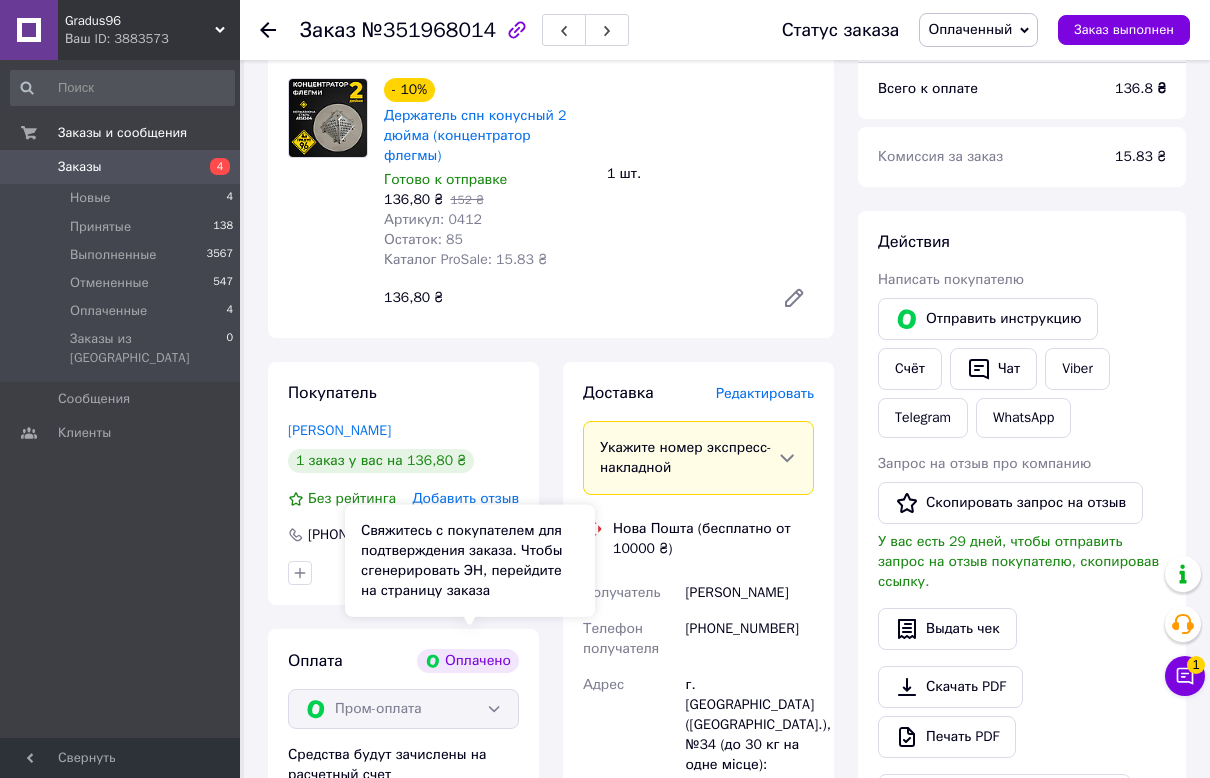 scroll, scrollTop: 1250, scrollLeft: 0, axis: vertical 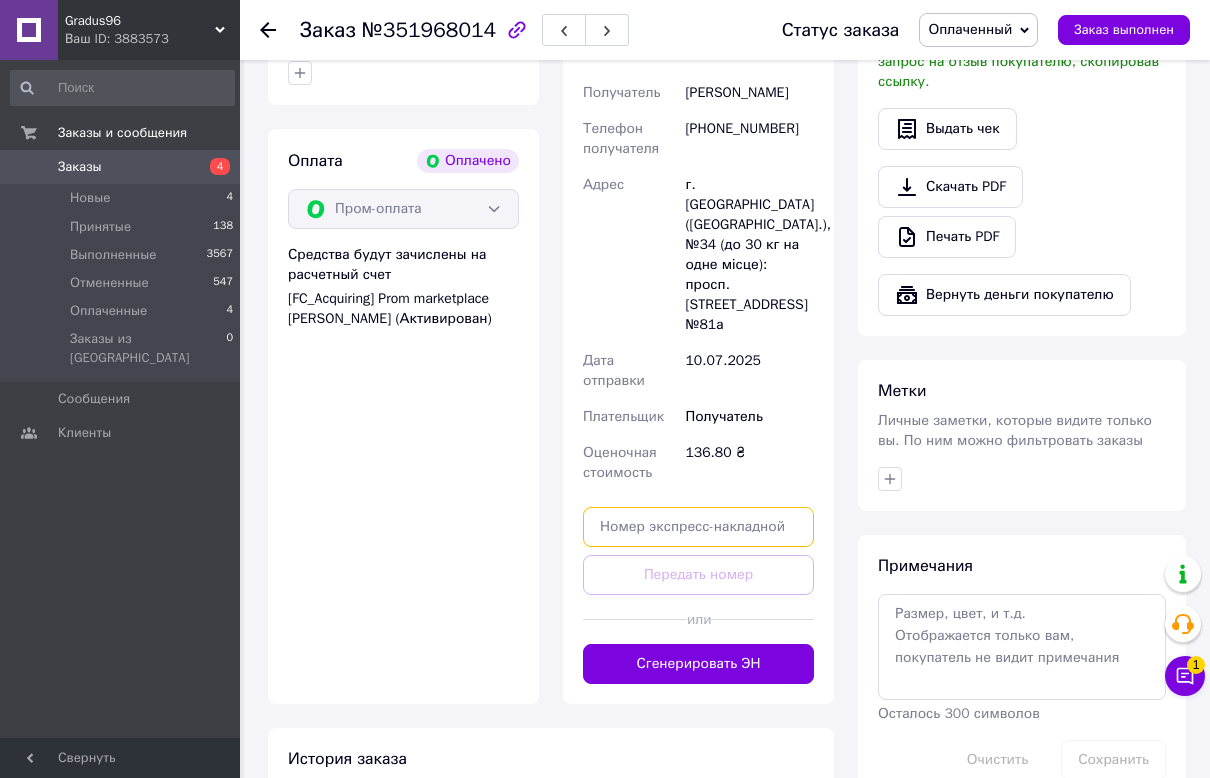 click at bounding box center [698, 527] 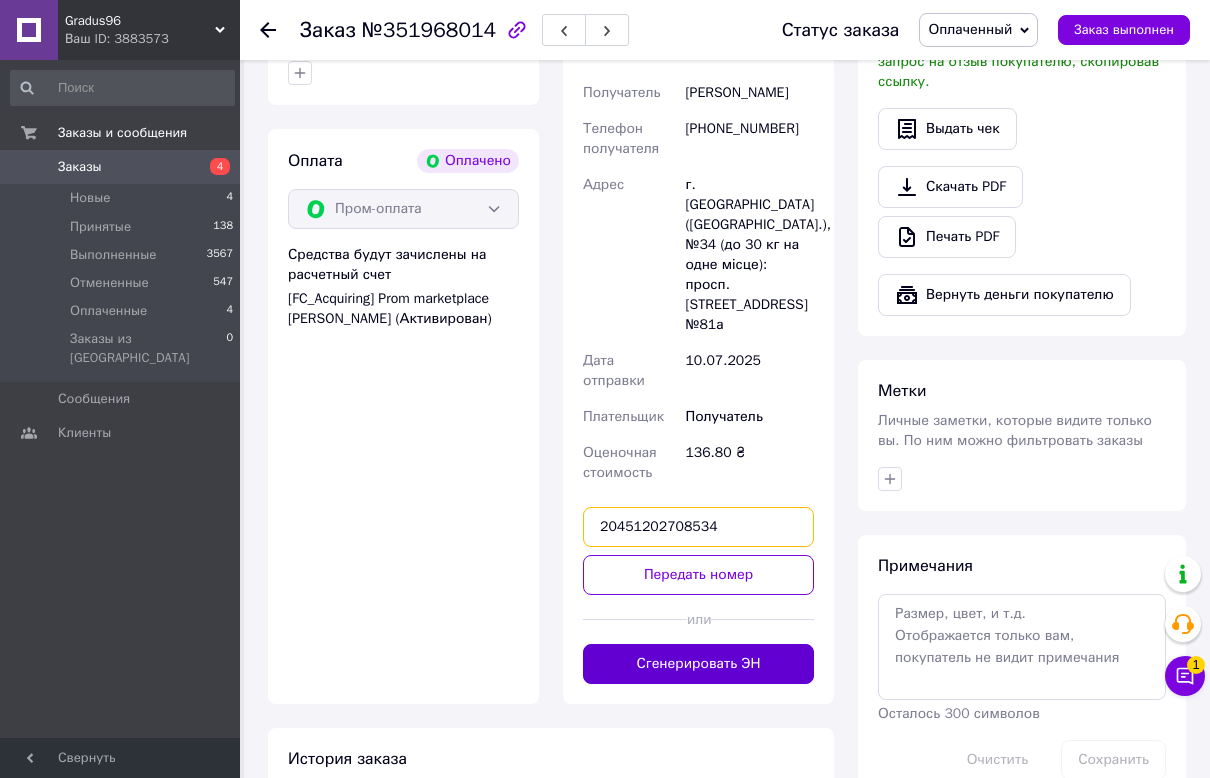 type on "20451202708534" 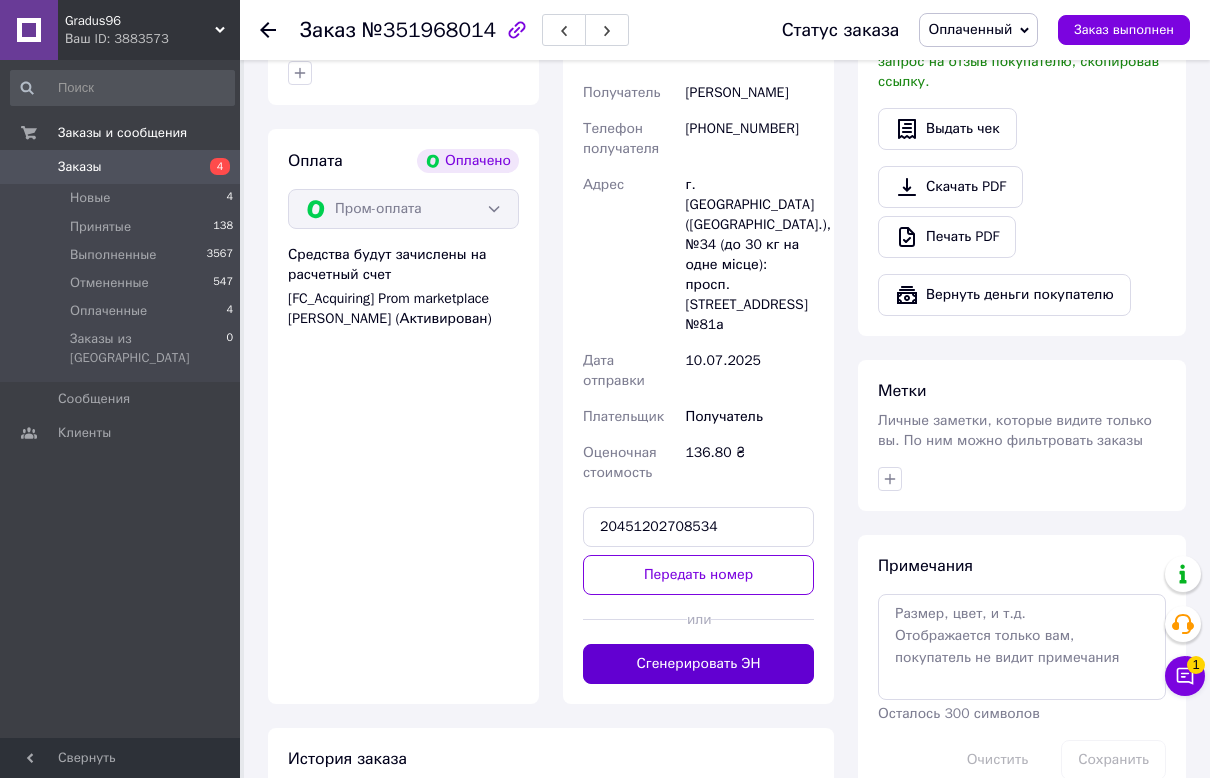 click on "Сгенерировать ЭН" at bounding box center [698, 664] 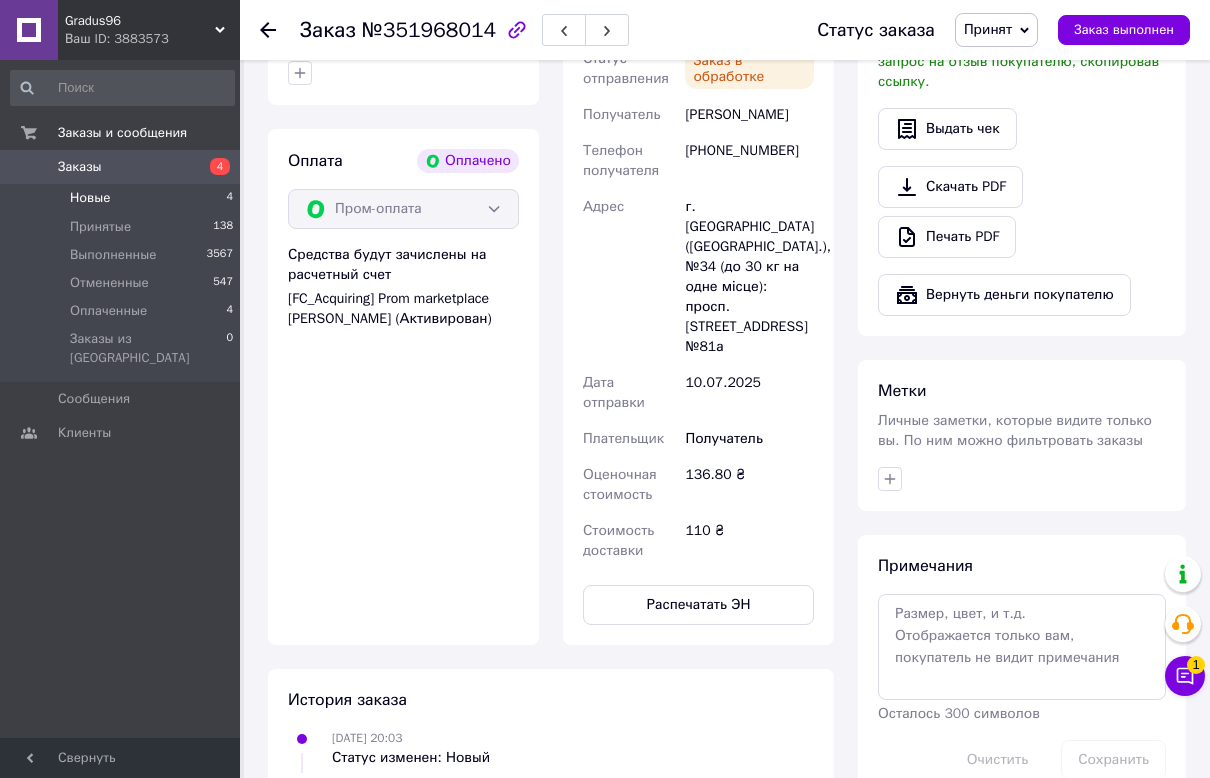 drag, startPoint x: 67, startPoint y: 165, endPoint x: 73, endPoint y: 187, distance: 22.803509 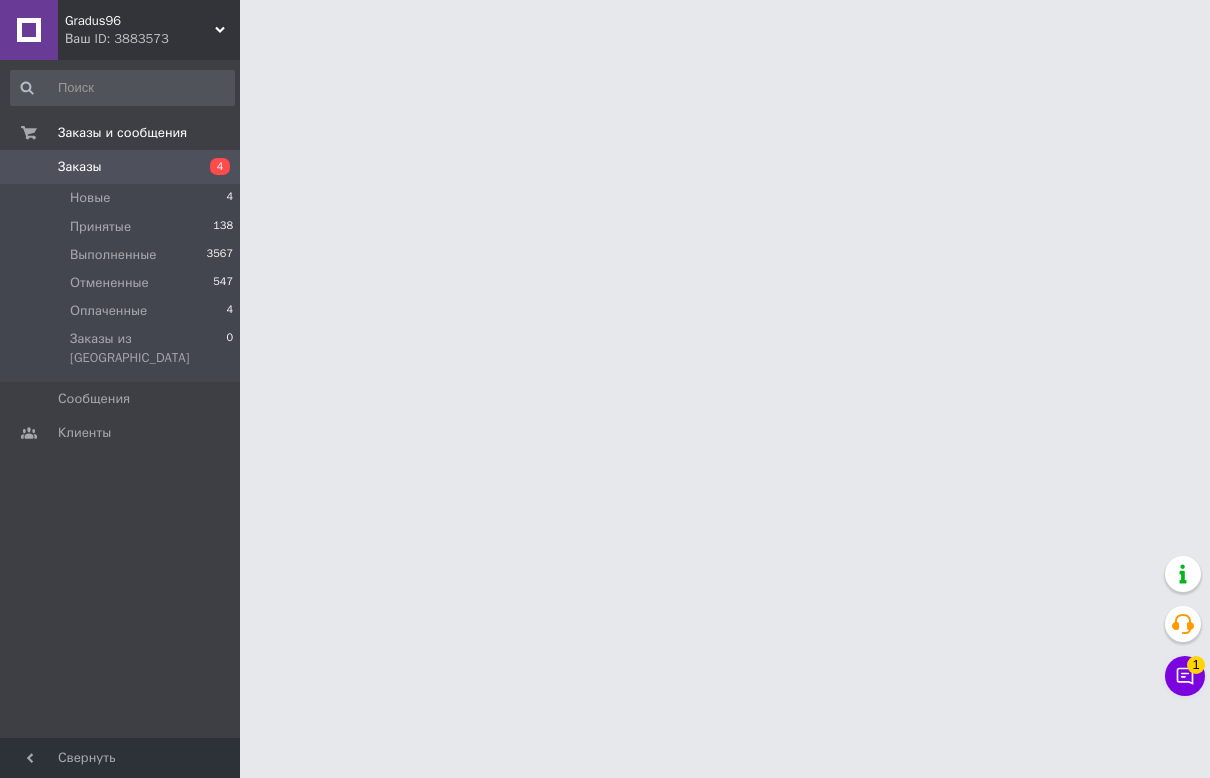 scroll, scrollTop: 0, scrollLeft: 0, axis: both 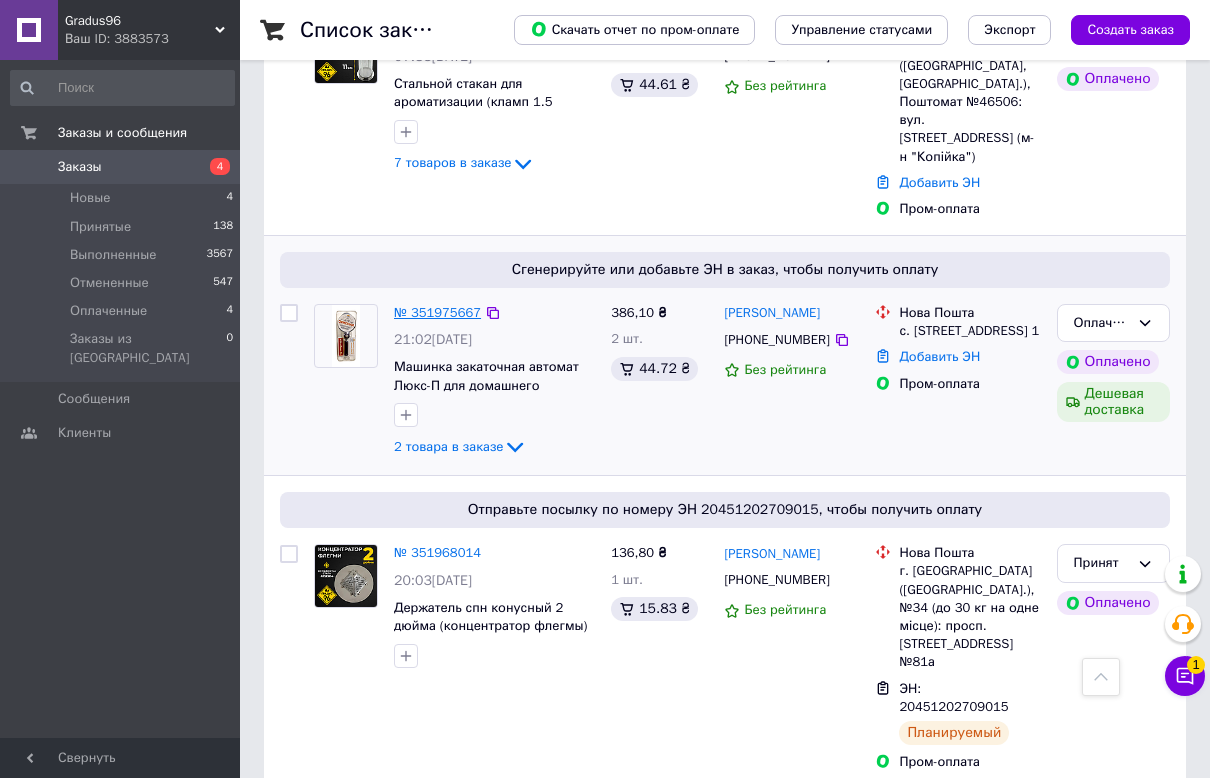 click on "№ 351975667" at bounding box center [437, 312] 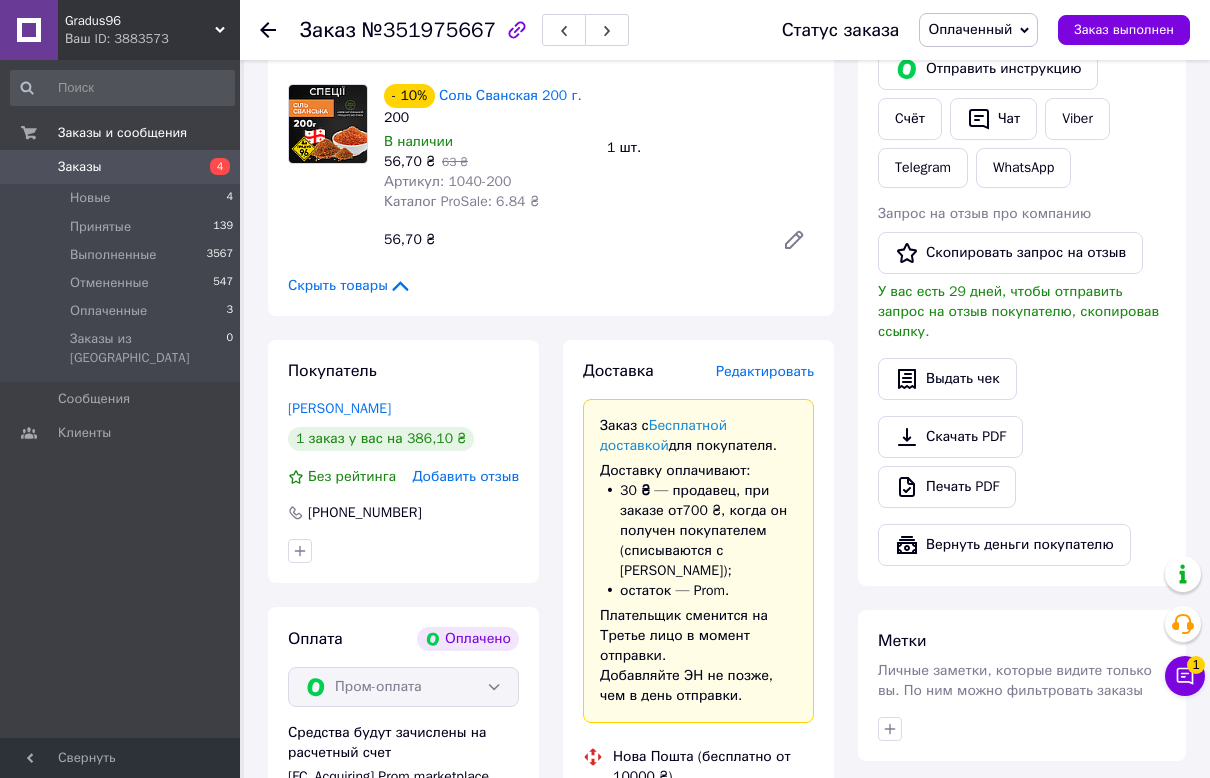 scroll, scrollTop: 1125, scrollLeft: 0, axis: vertical 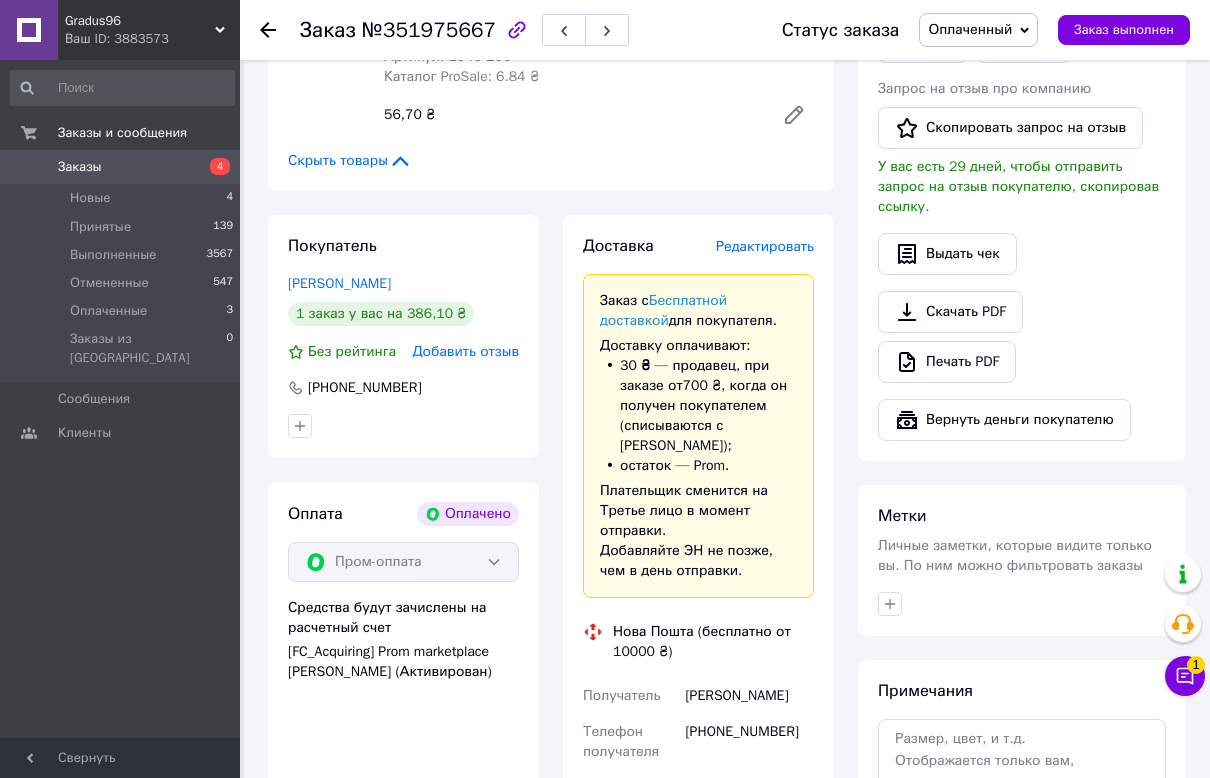 click on "Заказ с каталога Оплачено Дешевая доставка [DATE] 21:02 Товары в заказе (2) - 10% Машинка закаточная автомат Люкс-П для домашнего консервирования В наличии 329,40 ₴   366 ₴ Артикул: 0732 Остаток: 78 Каталог ProSale: 37.88 ₴  1 шт. 329,40 ₴ - 10% Соль Сванская 200 г. 200 В наличии 56,70 ₴   63 ₴ Артикул: 1040-200 Каталог ProSale: 6.84 ₴  1 шт. 56,70 ₴ Скрыть товары Покупатель [PERSON_NAME] 1 заказ у вас на 386,10 ₴ Без рейтинга   Добавить отзыв [PHONE_NUMBER] Оплата Оплачено Пром-оплата Средства будут зачислены на расчетный счет [FC_Acquiring] Prom marketplace [PERSON_NAME] (Активирован) Доставка Редактировать . 37" at bounding box center [551, 521] 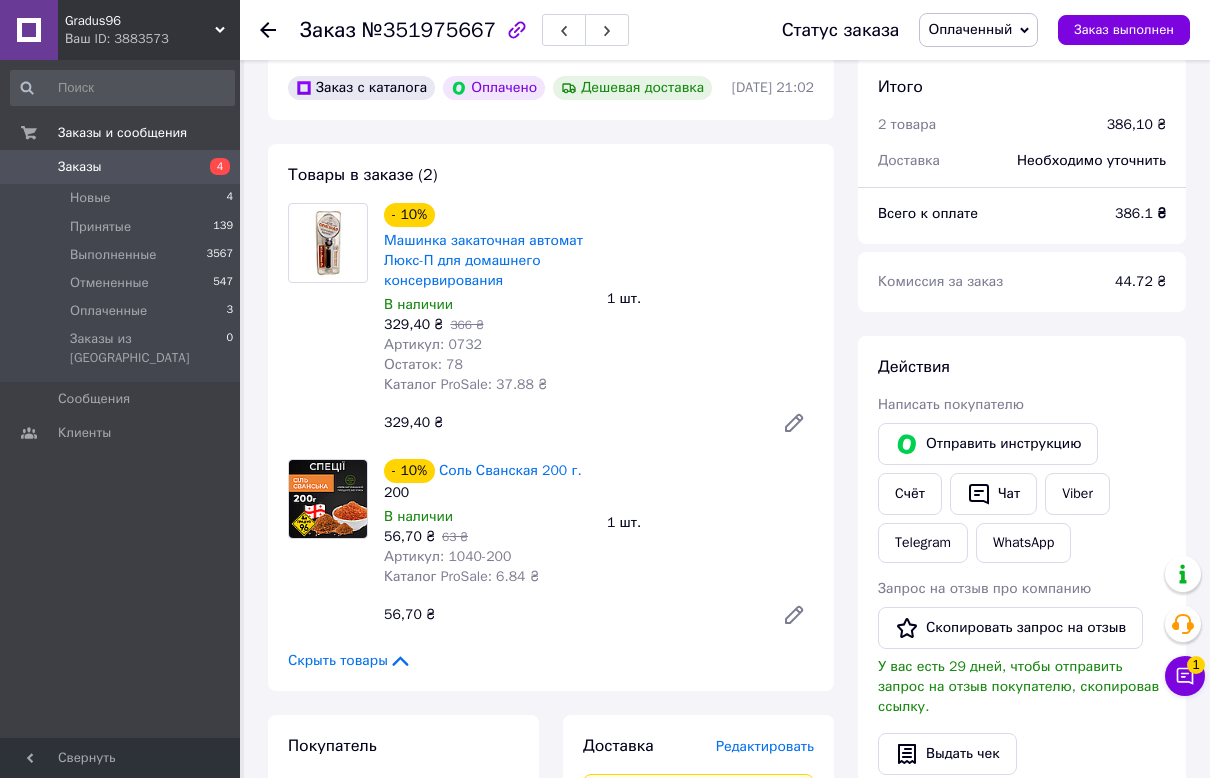 scroll, scrollTop: 500, scrollLeft: 0, axis: vertical 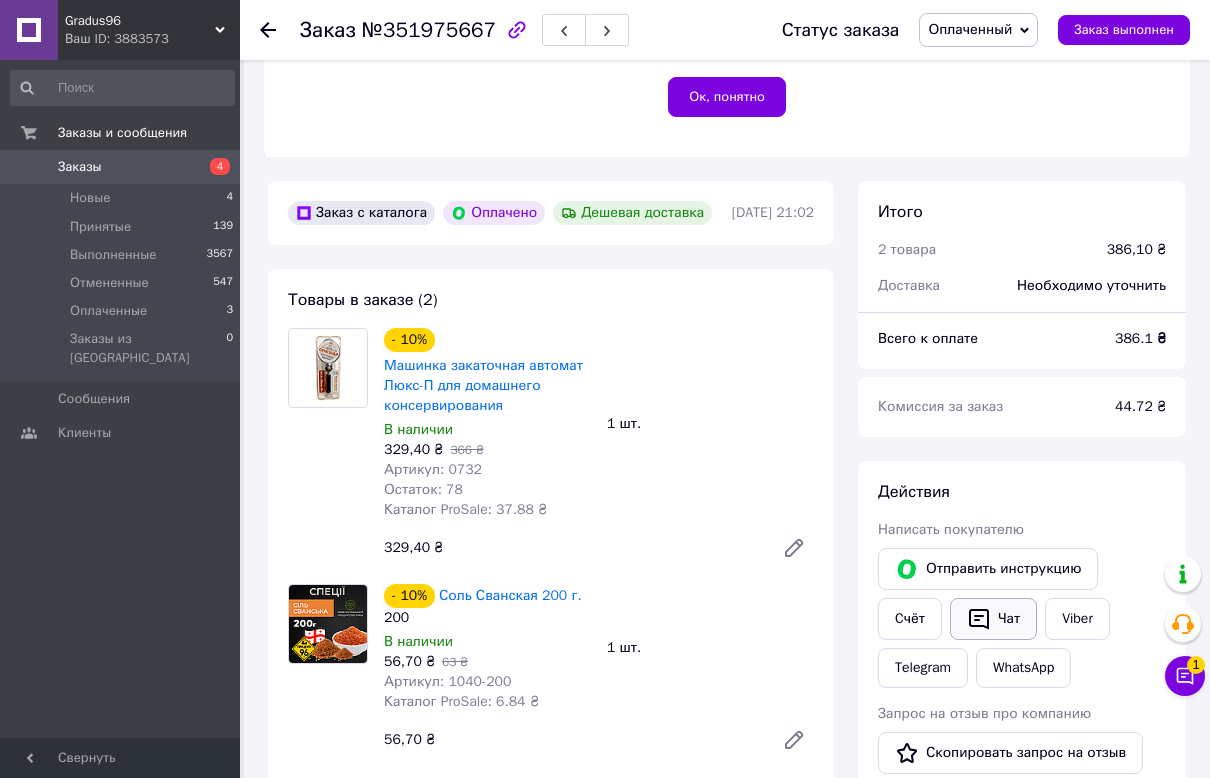 click 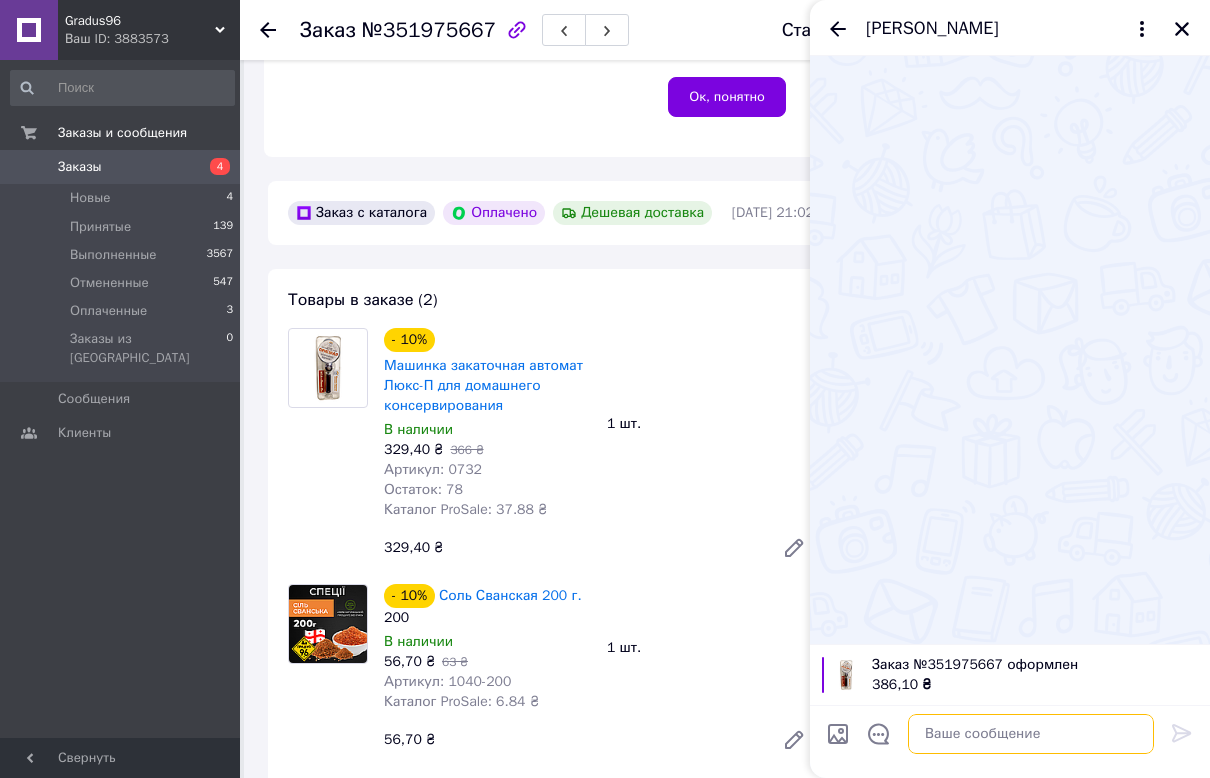 click at bounding box center [1031, 734] 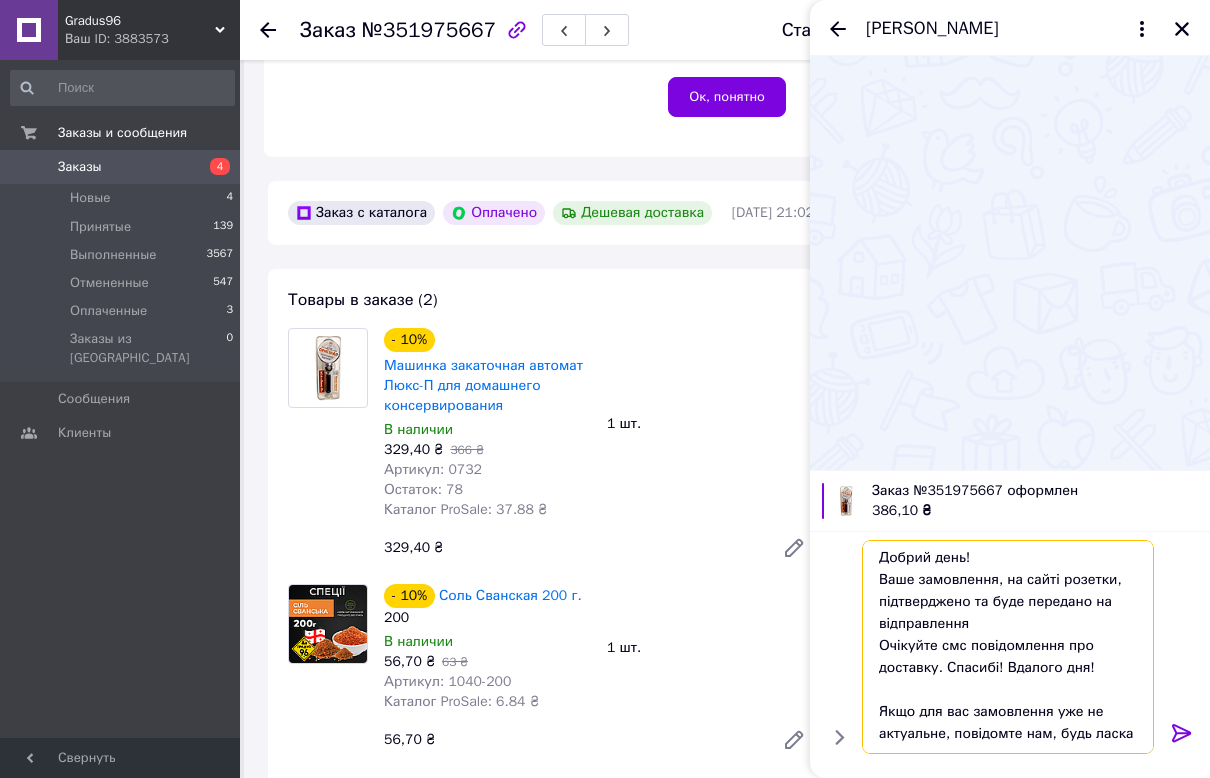 scroll, scrollTop: 2, scrollLeft: 0, axis: vertical 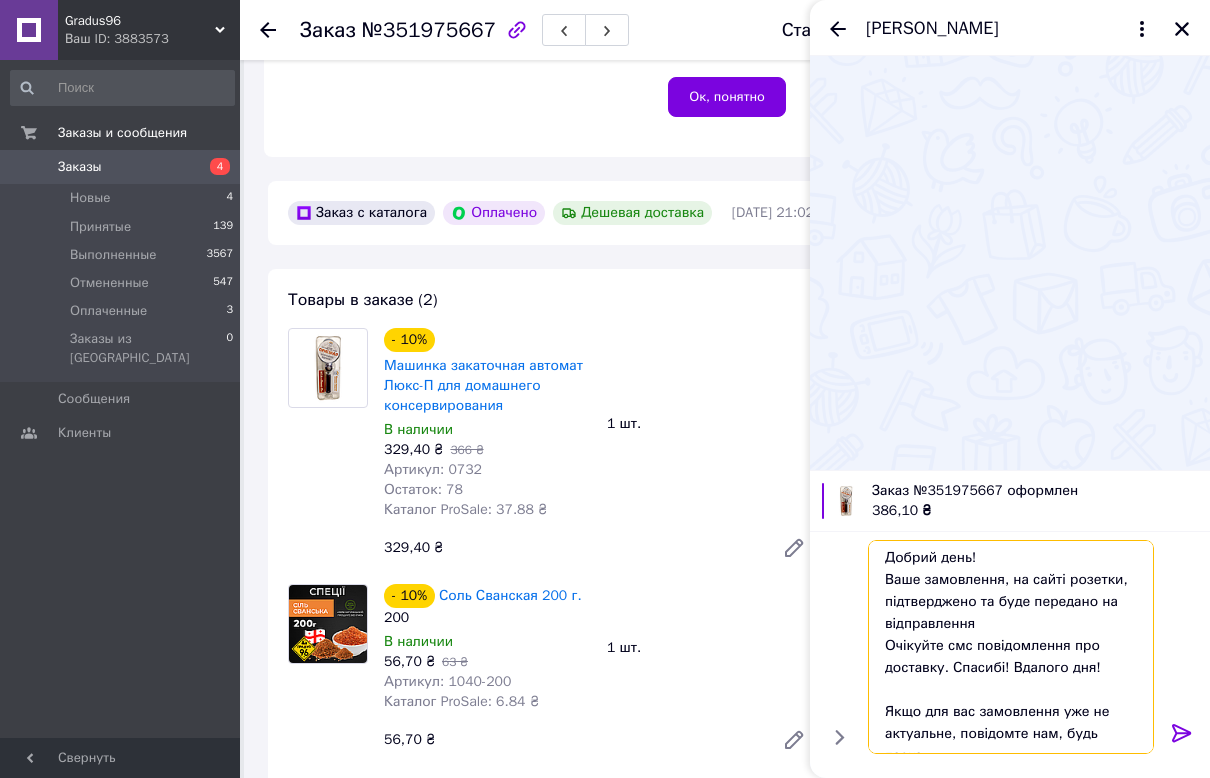 click on "Добрий день!
Ваше замовлення, на сайті розетки, підтверджено та буде передано на відправлення
Очікуйте смс повідомлення про доставку. Спасибі! Вдалого дня!
Якщо для вас замовлення уже не актуальне, повідомте нам, будь ласка" at bounding box center [1011, 647] 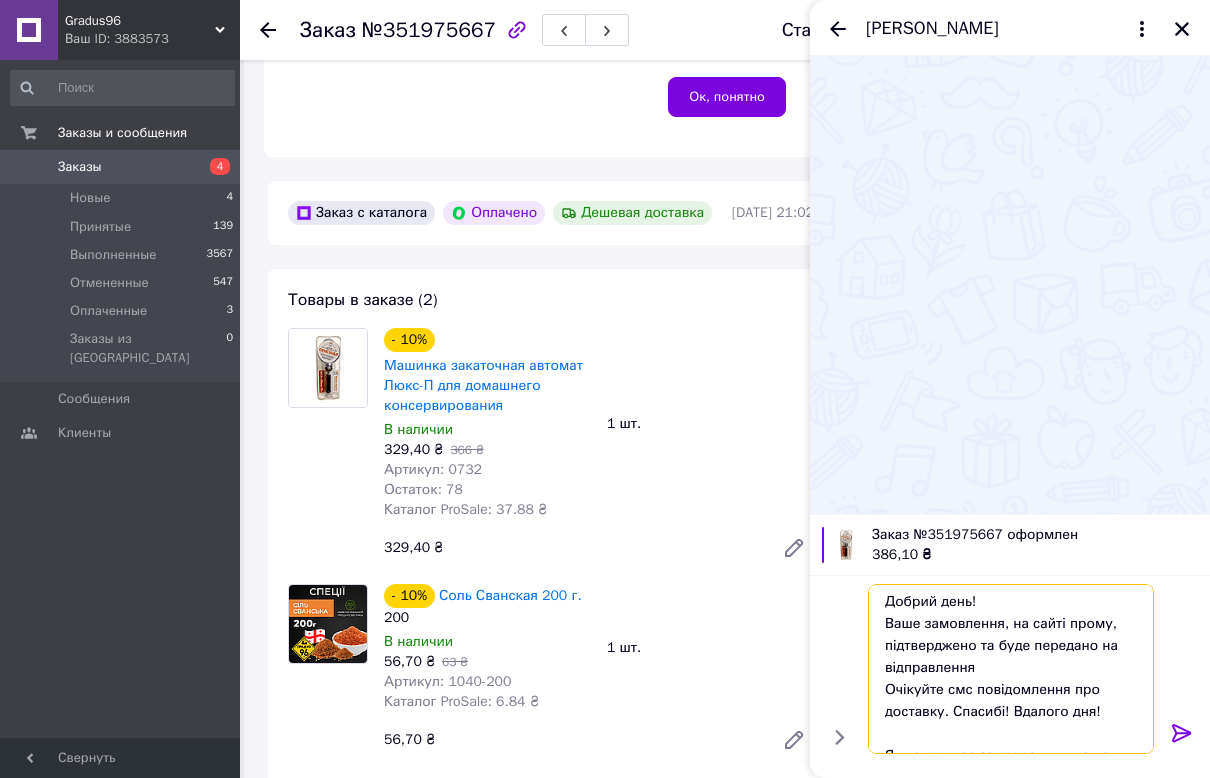 type on "Добрий день!
Ваше замовлення, на сайті прому, підтверджено та буде передано на відправлення
Очікуйте смс повідомлення про доставку. Спасибі! Вдалого дня!
Якщо для вас замовлення уже не актуальне, повідомте нам, будь ласка" 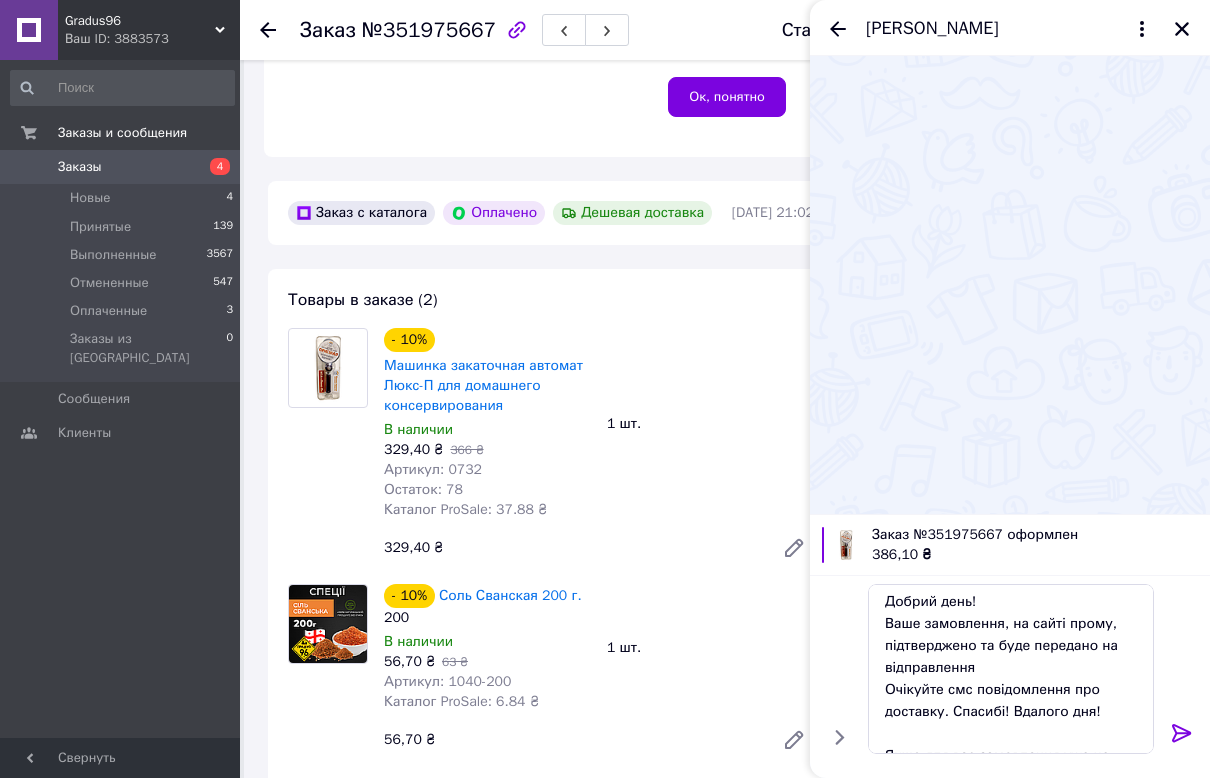 click 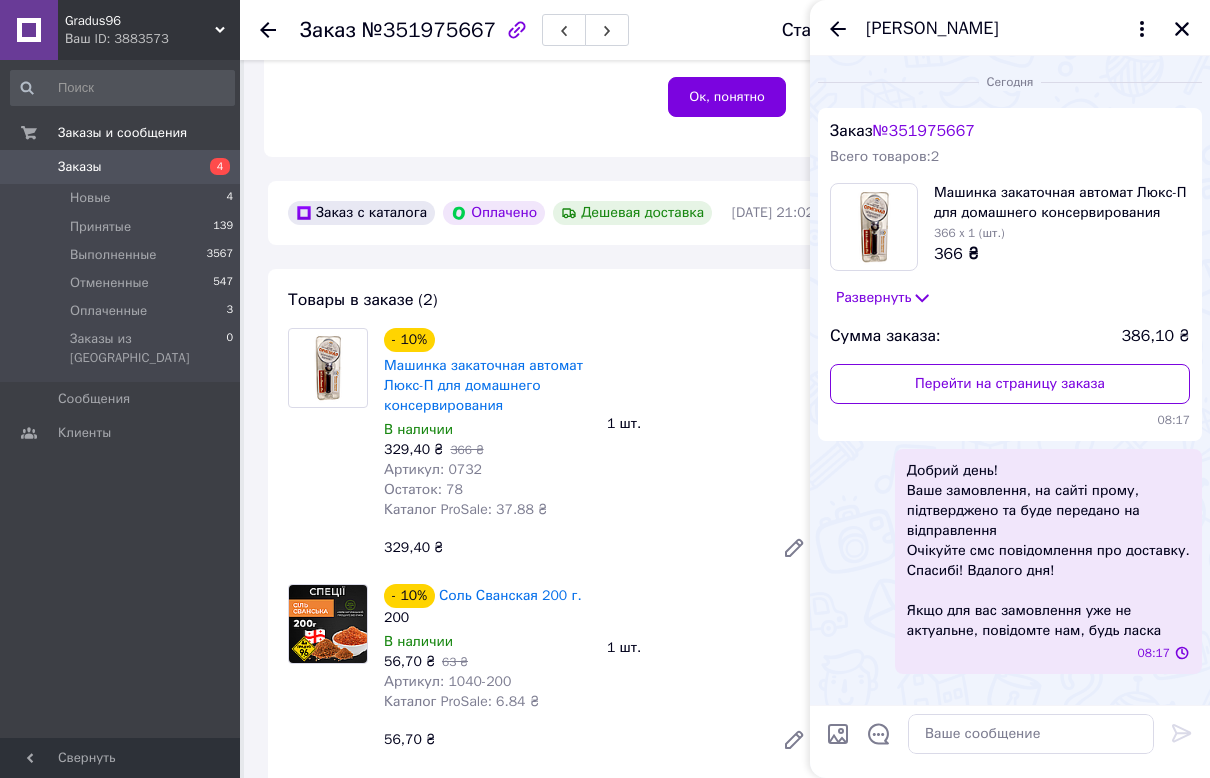 scroll, scrollTop: 0, scrollLeft: 0, axis: both 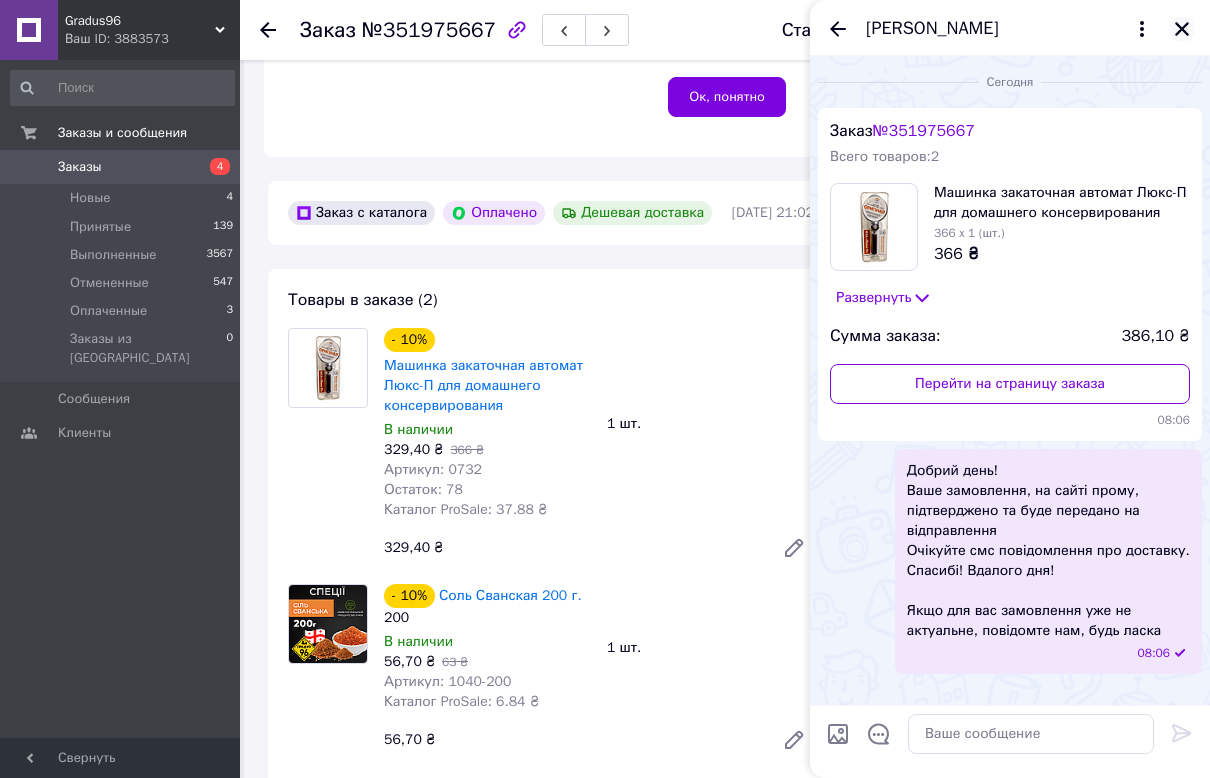 click 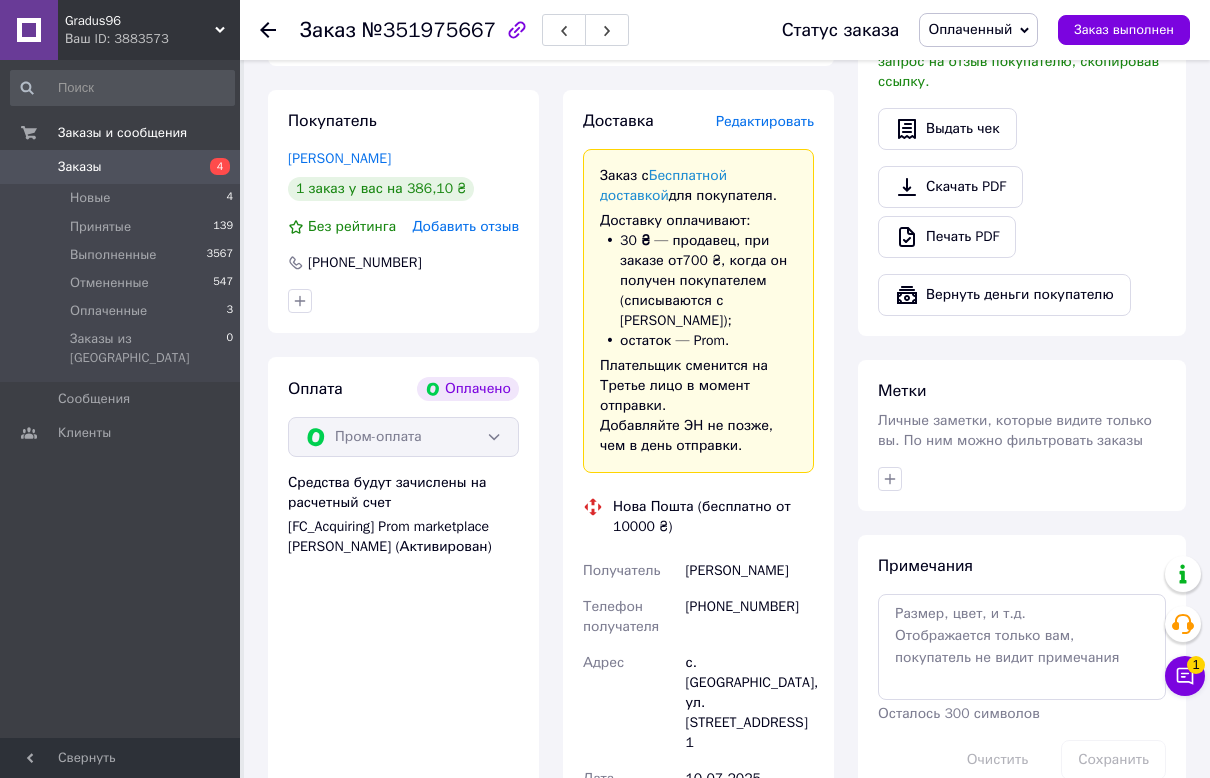 scroll, scrollTop: 1625, scrollLeft: 0, axis: vertical 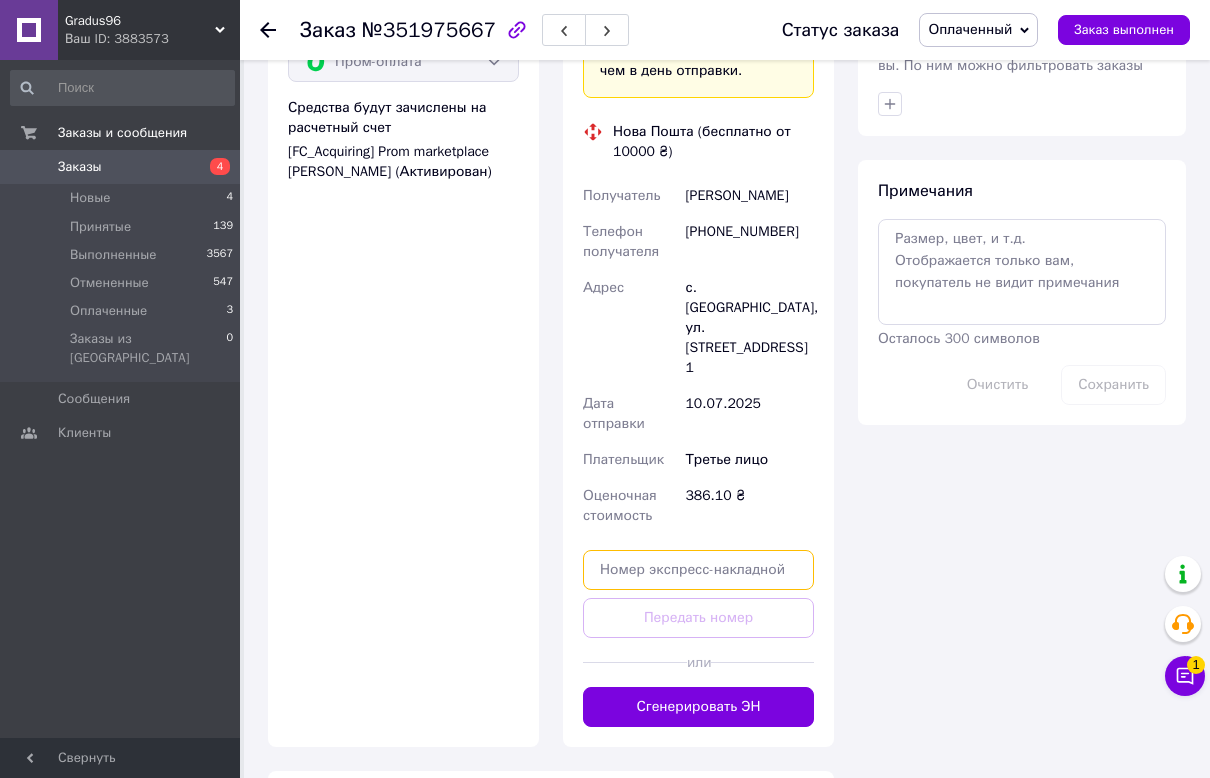 click at bounding box center [698, 570] 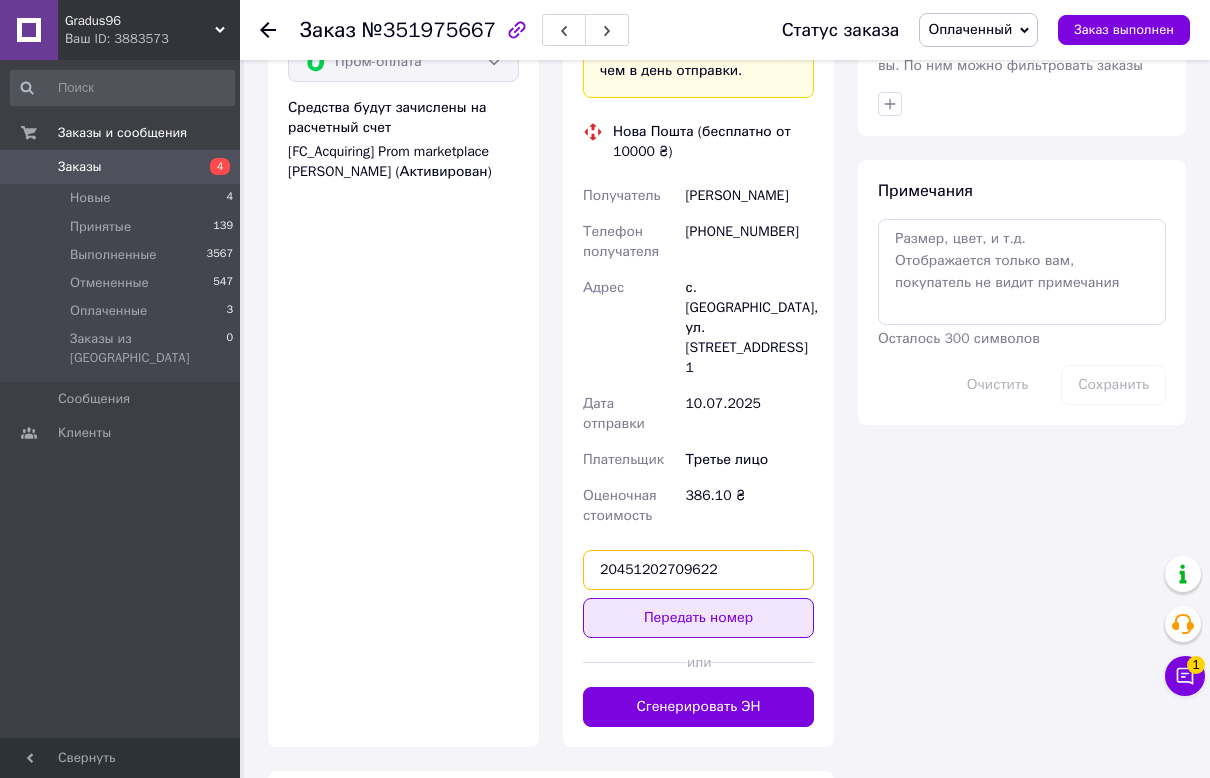 type on "20451202709622" 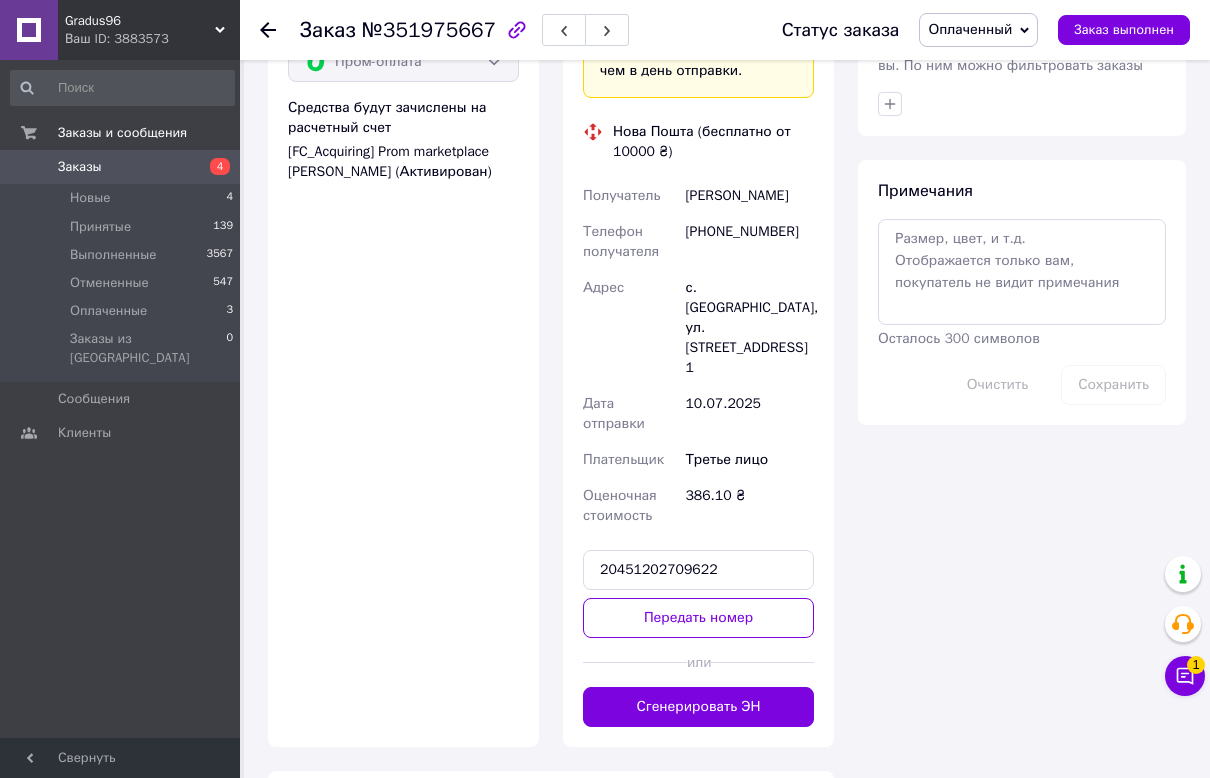 click on "Передать номер" at bounding box center (698, 618) 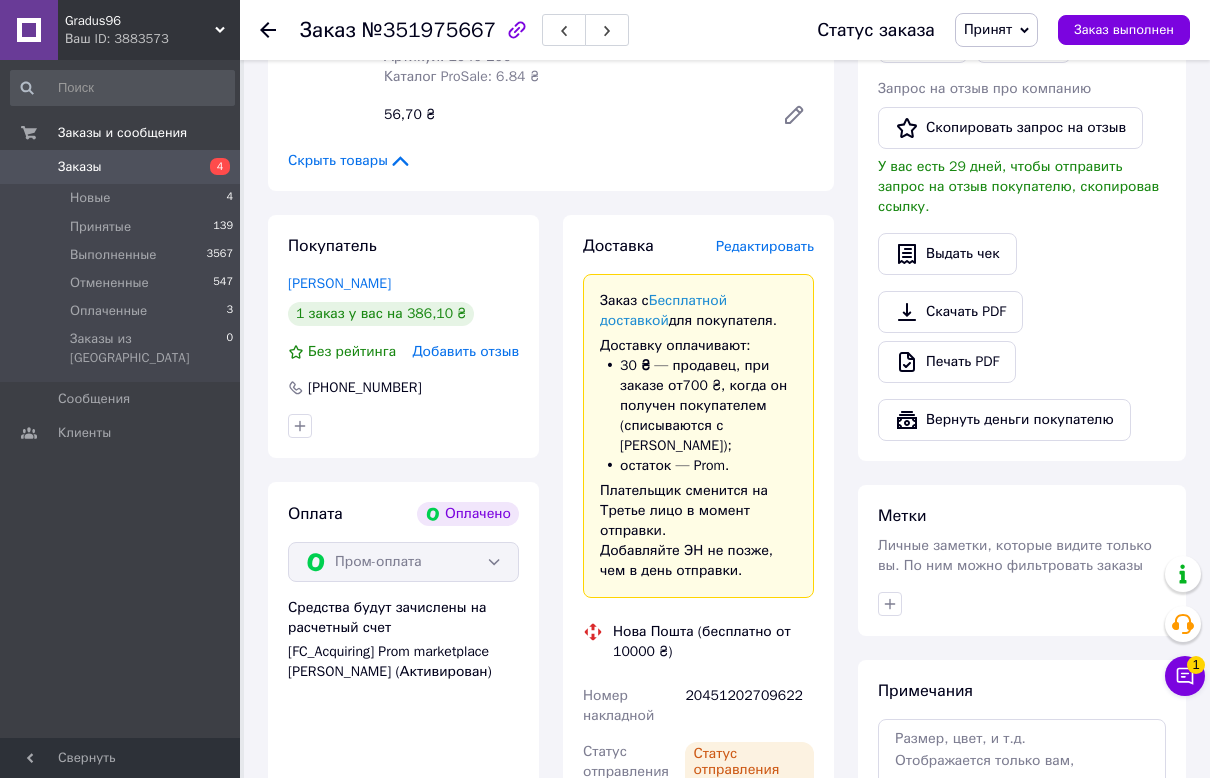 scroll, scrollTop: 375, scrollLeft: 0, axis: vertical 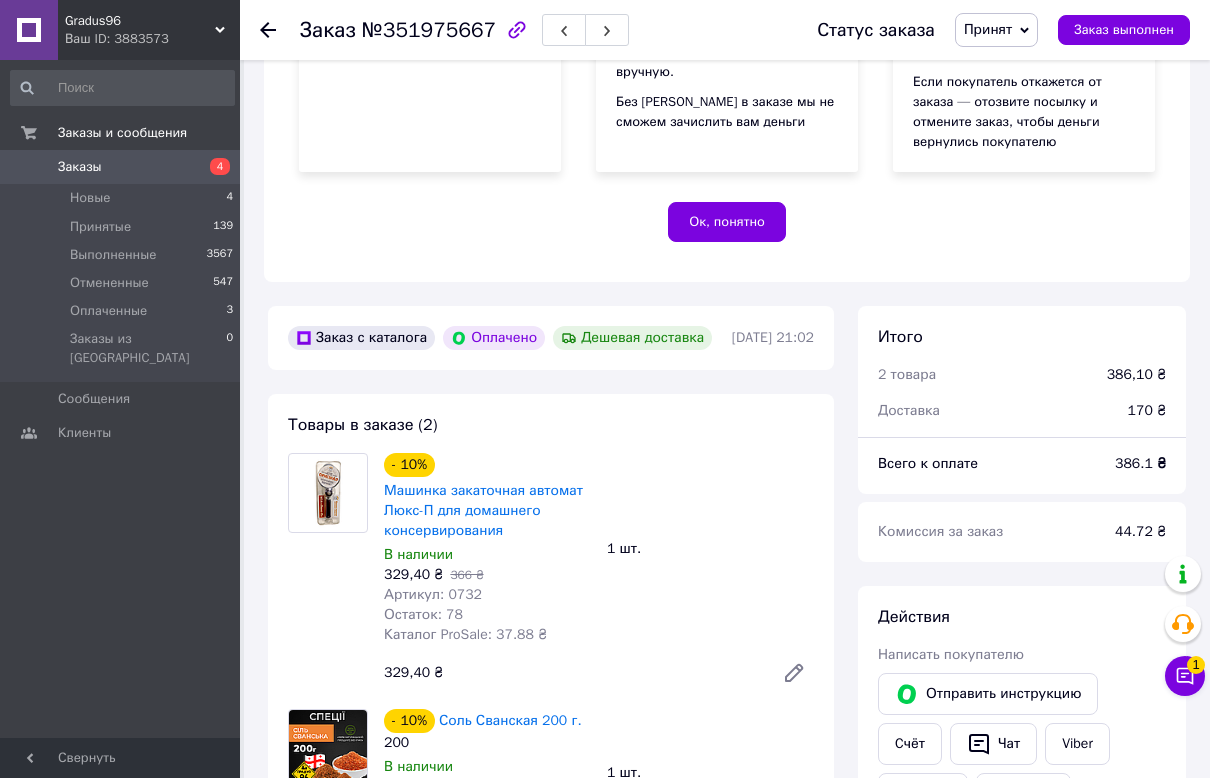 click on "Заказы" at bounding box center [80, 167] 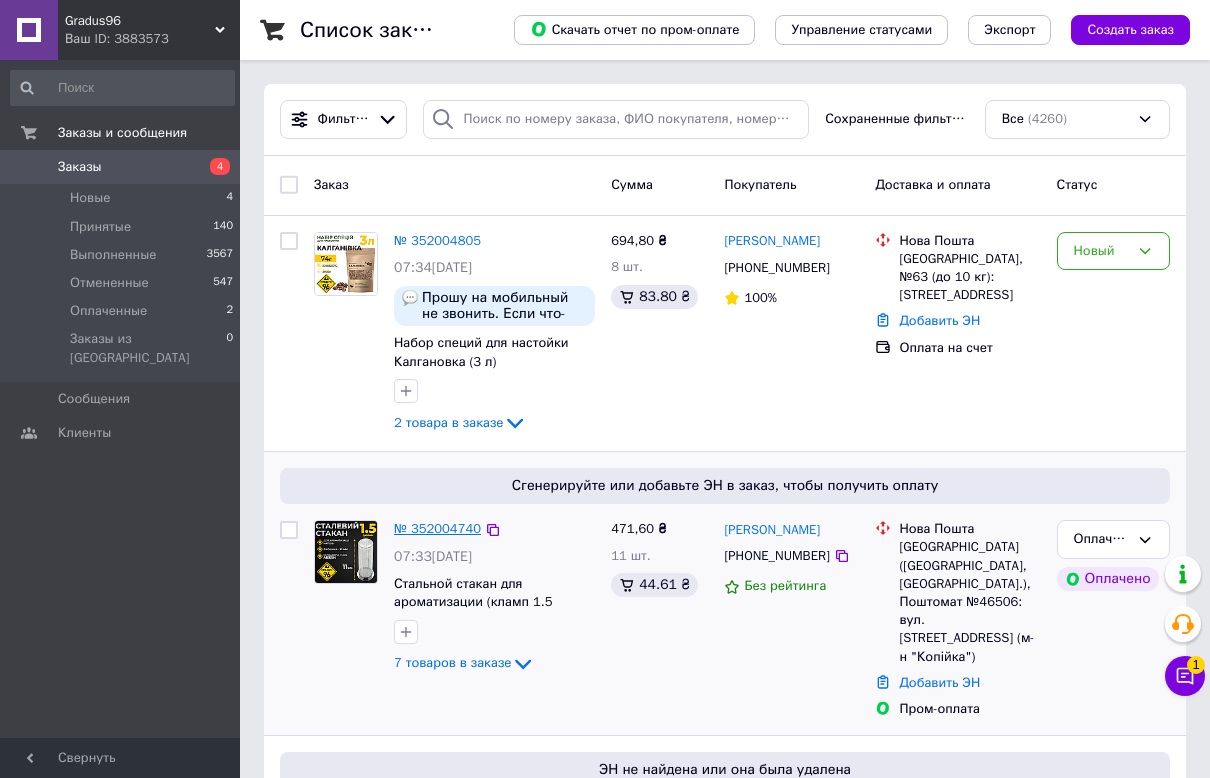 click on "№ 352004740" at bounding box center (437, 528) 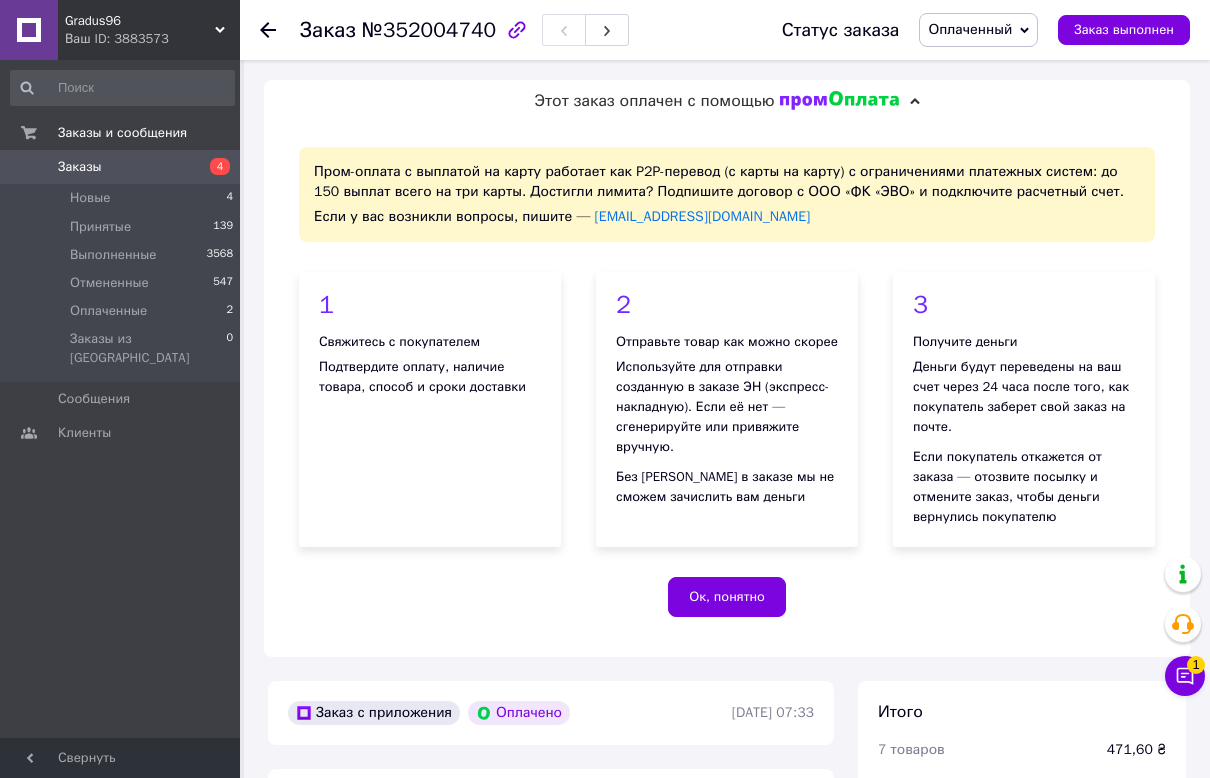 click on "1 Свяжитесь с покупателем Подтвердите оплату, наличие товара, способ и сроки доставки" at bounding box center [430, 410] 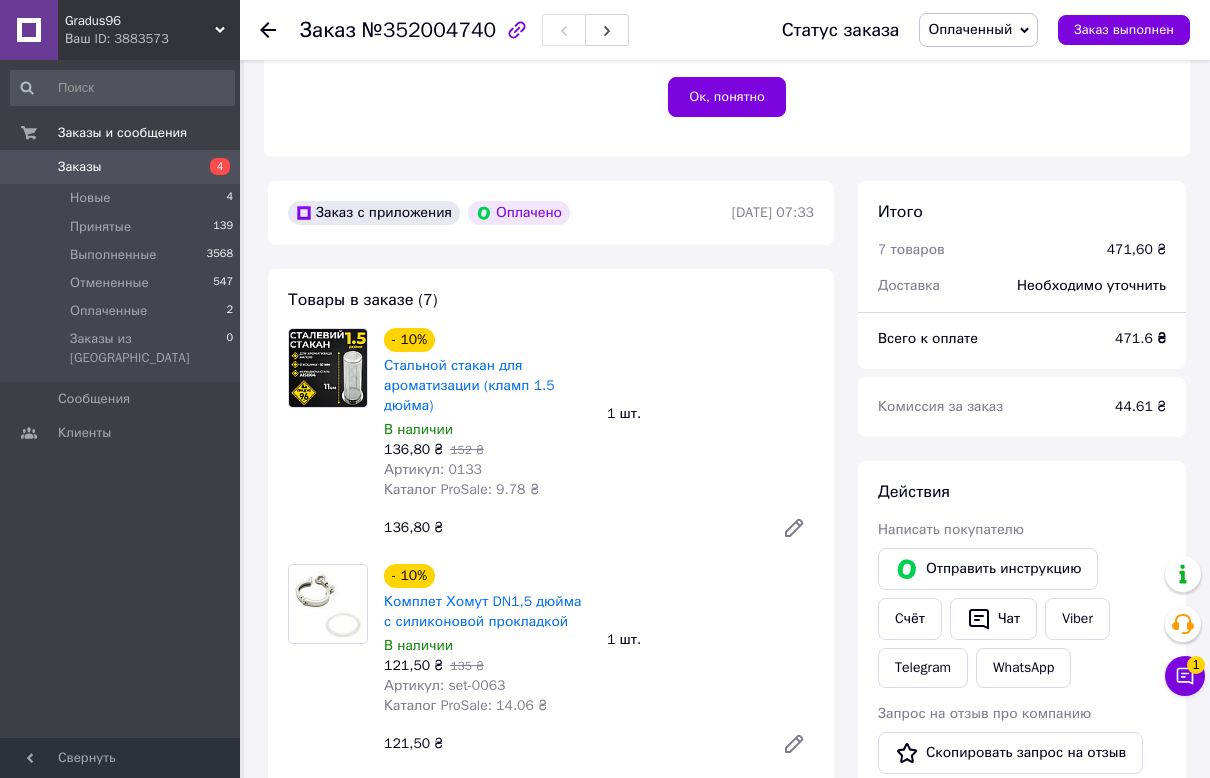 scroll, scrollTop: 750, scrollLeft: 0, axis: vertical 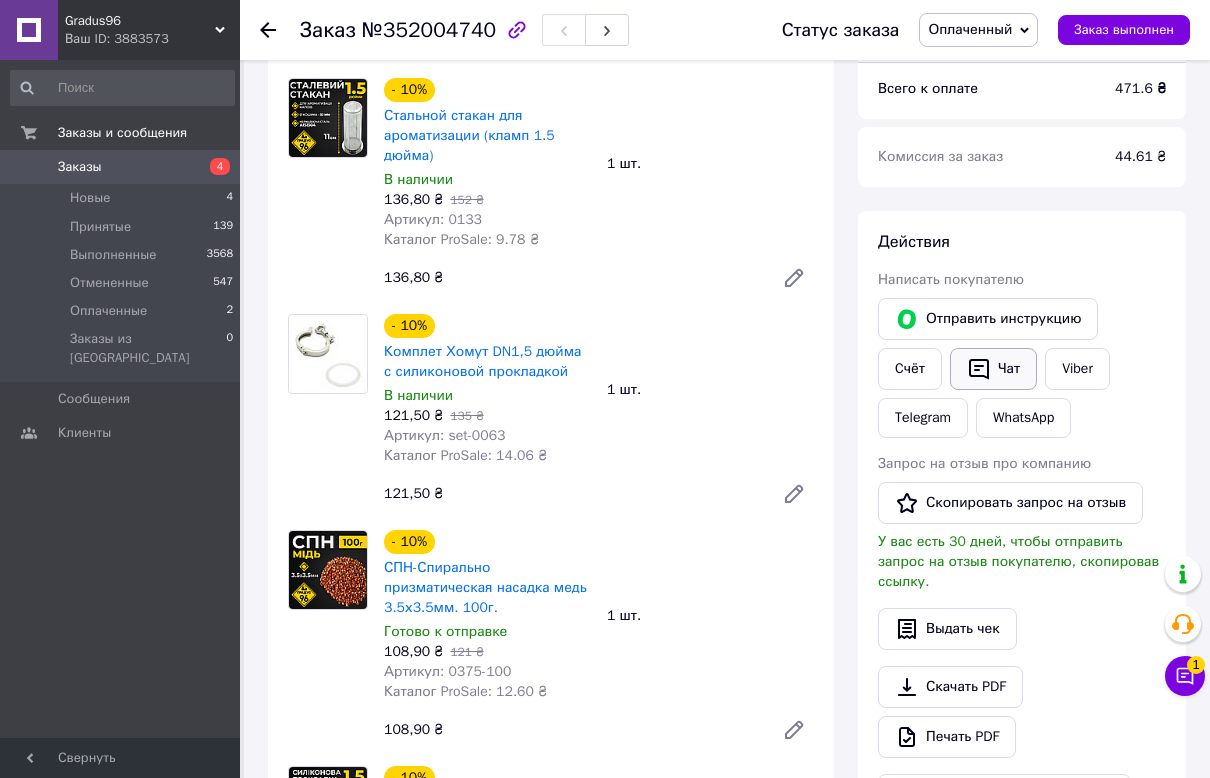 click 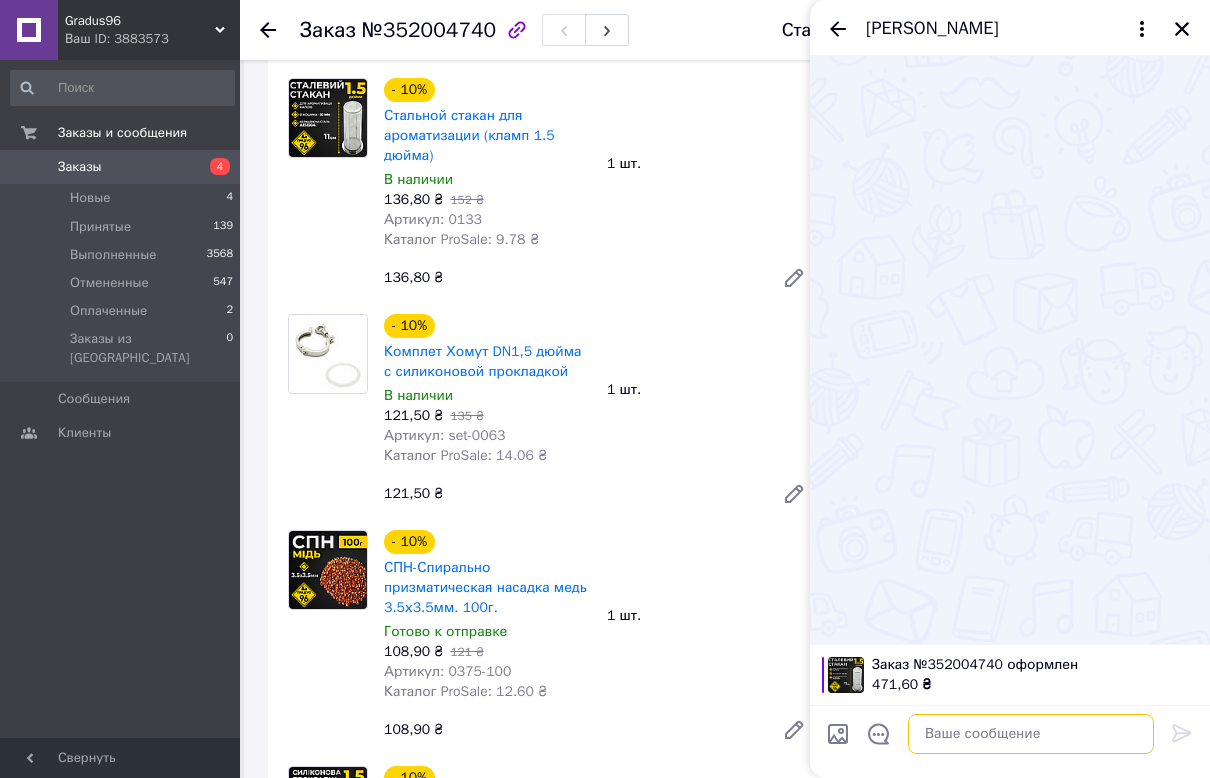 click at bounding box center (1031, 734) 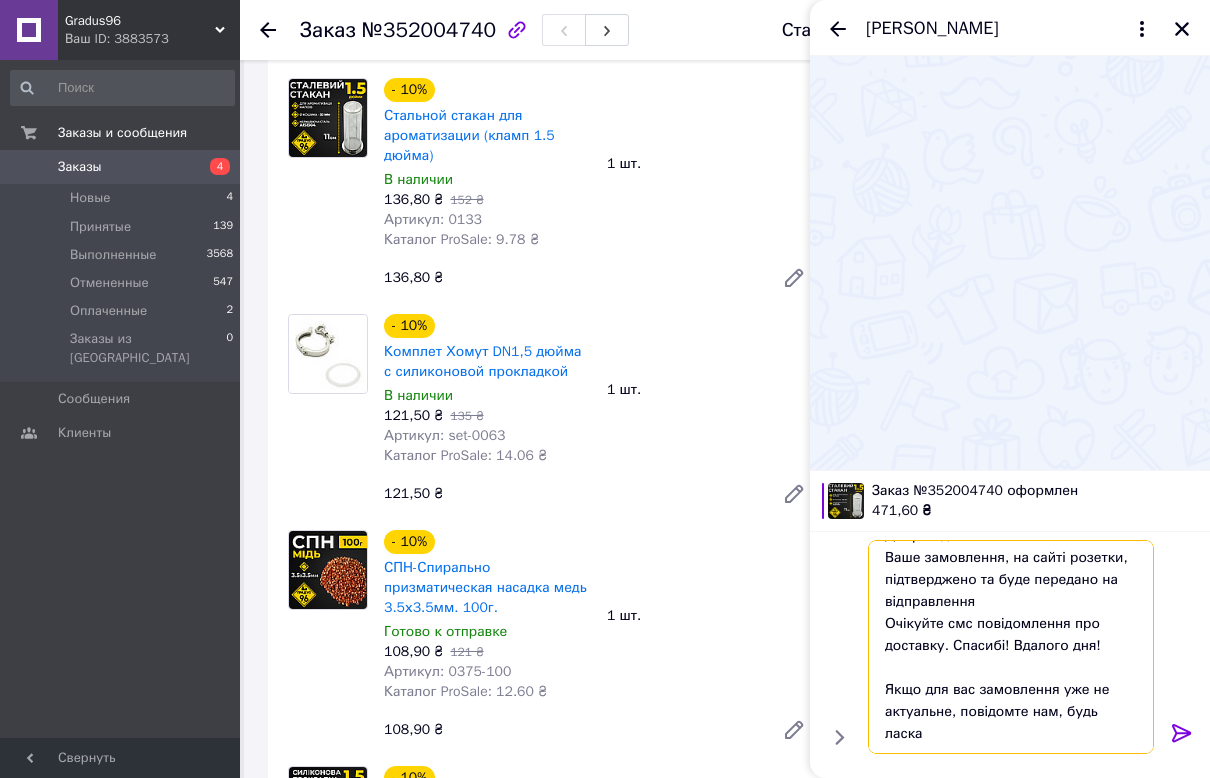 scroll, scrollTop: 2, scrollLeft: 0, axis: vertical 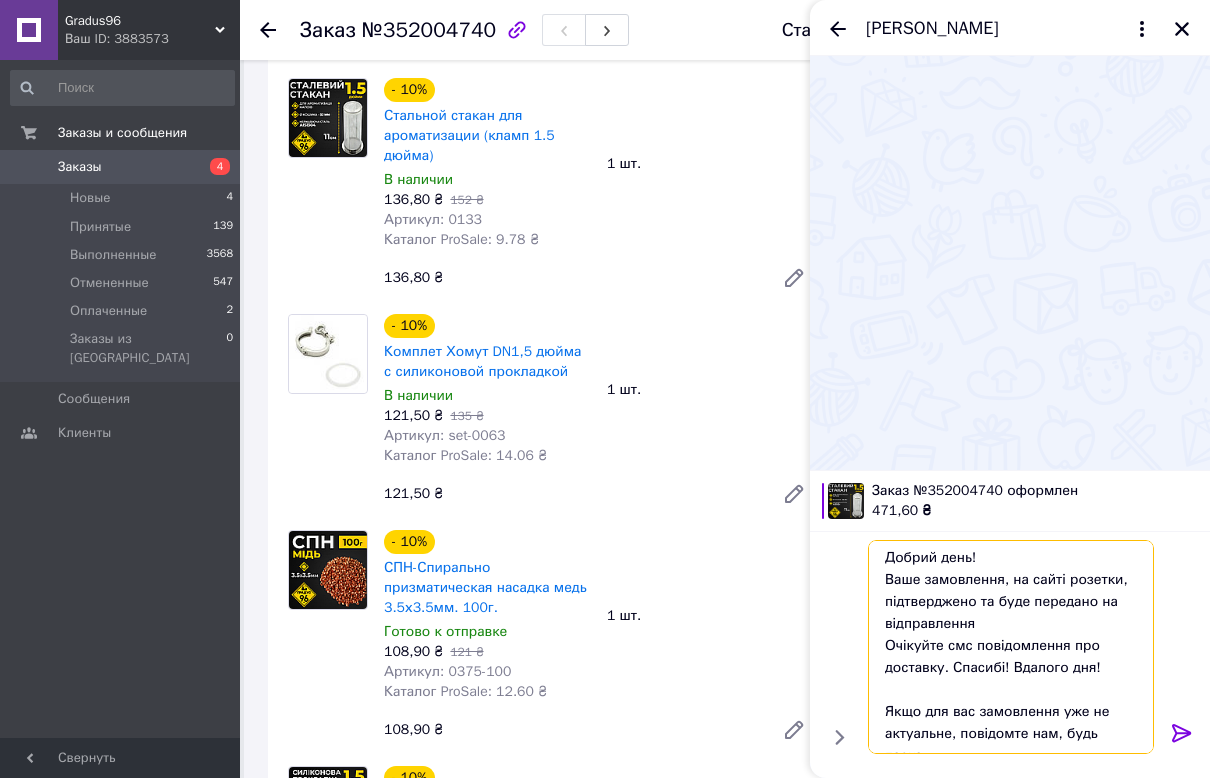 click on "Добрий день!
Ваше замовлення, на сайті розетки, підтверджено та буде передано на відправлення
Очікуйте смс повідомлення про доставку. Спасибі! Вдалого дня!
Якщо для вас замовлення уже не актуальне, повідомте нам, будь ласка" at bounding box center [1011, 647] 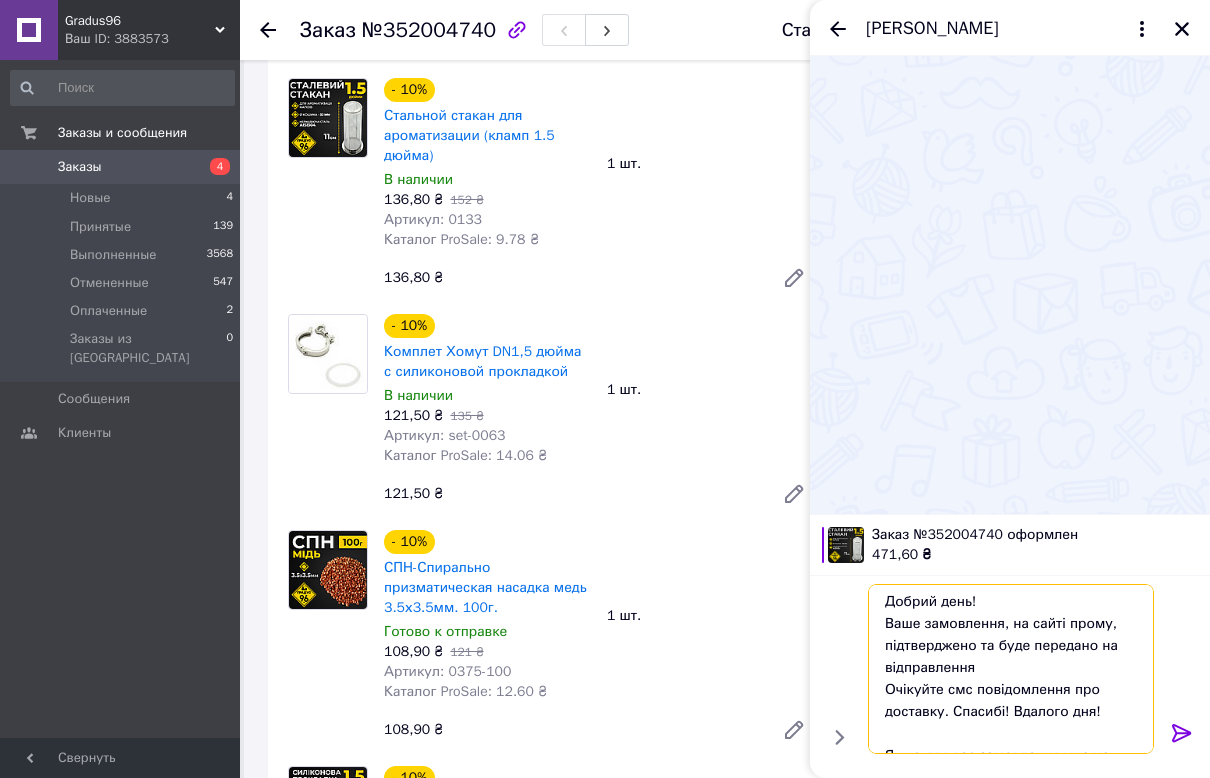 type on "Добрий день!
Ваше замовлення, на сайті прому, підтверджено та буде передано на відправлення
Очікуйте смс повідомлення про доставку. Спасибі! Вдалого дня!
Якщо для вас замовлення уже не актуальне, повідомте нам, будь ласка" 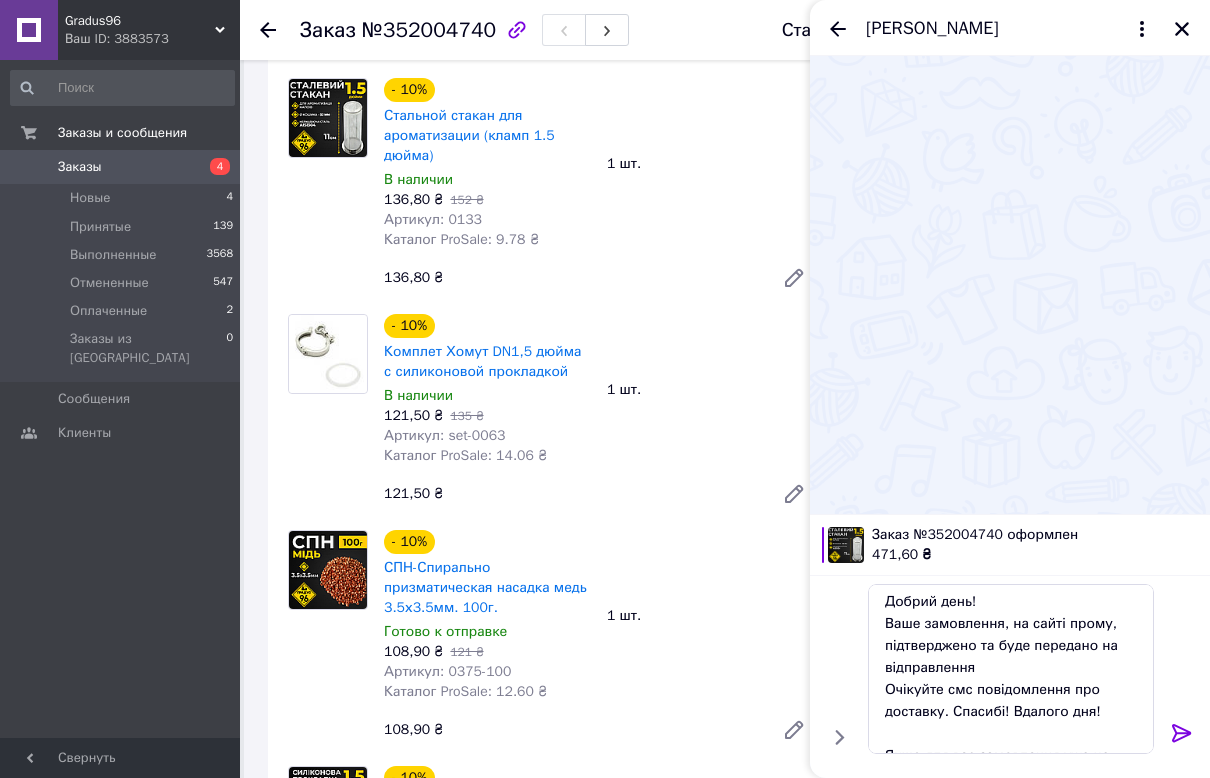 click 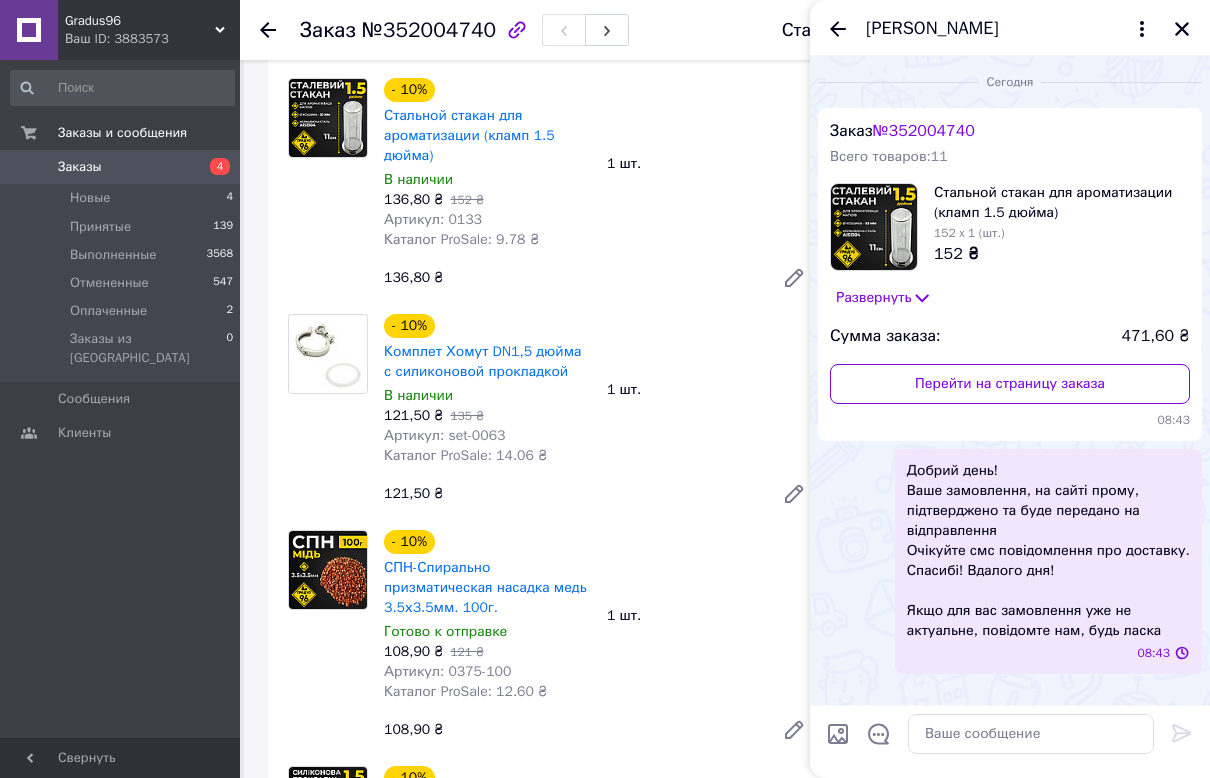scroll, scrollTop: 0, scrollLeft: 0, axis: both 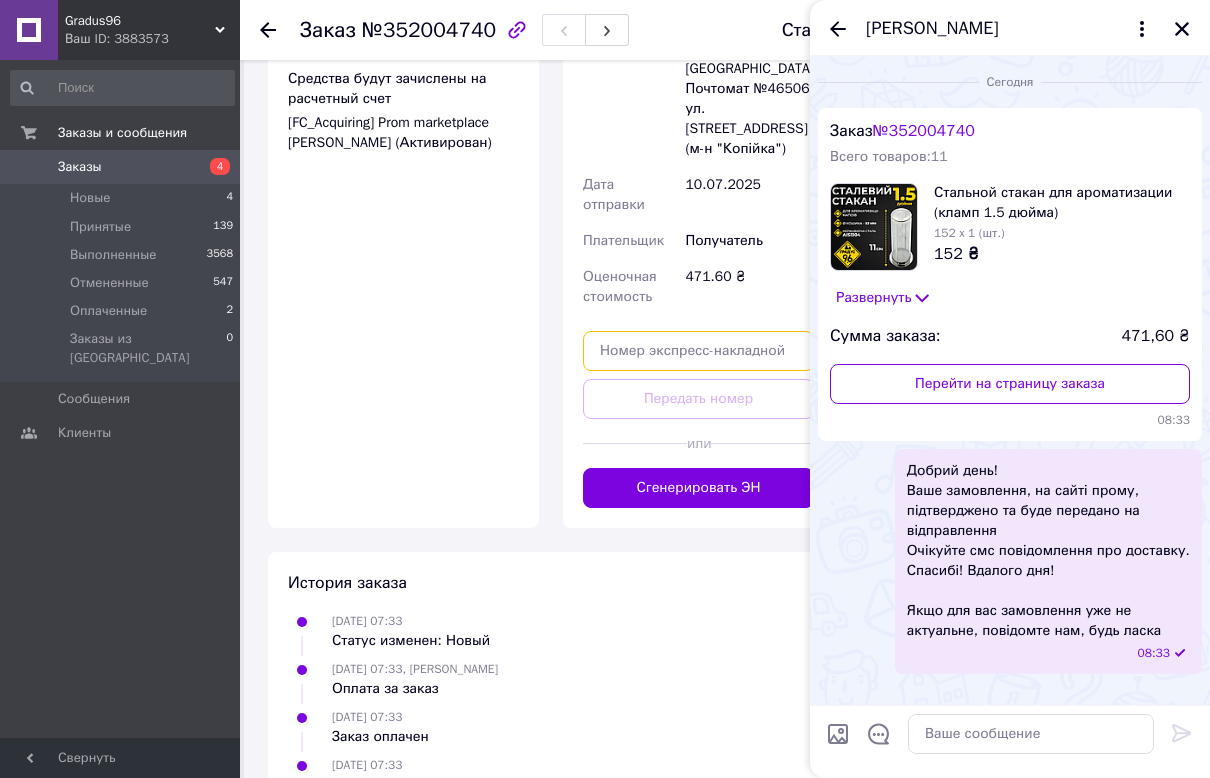 click at bounding box center [698, 351] 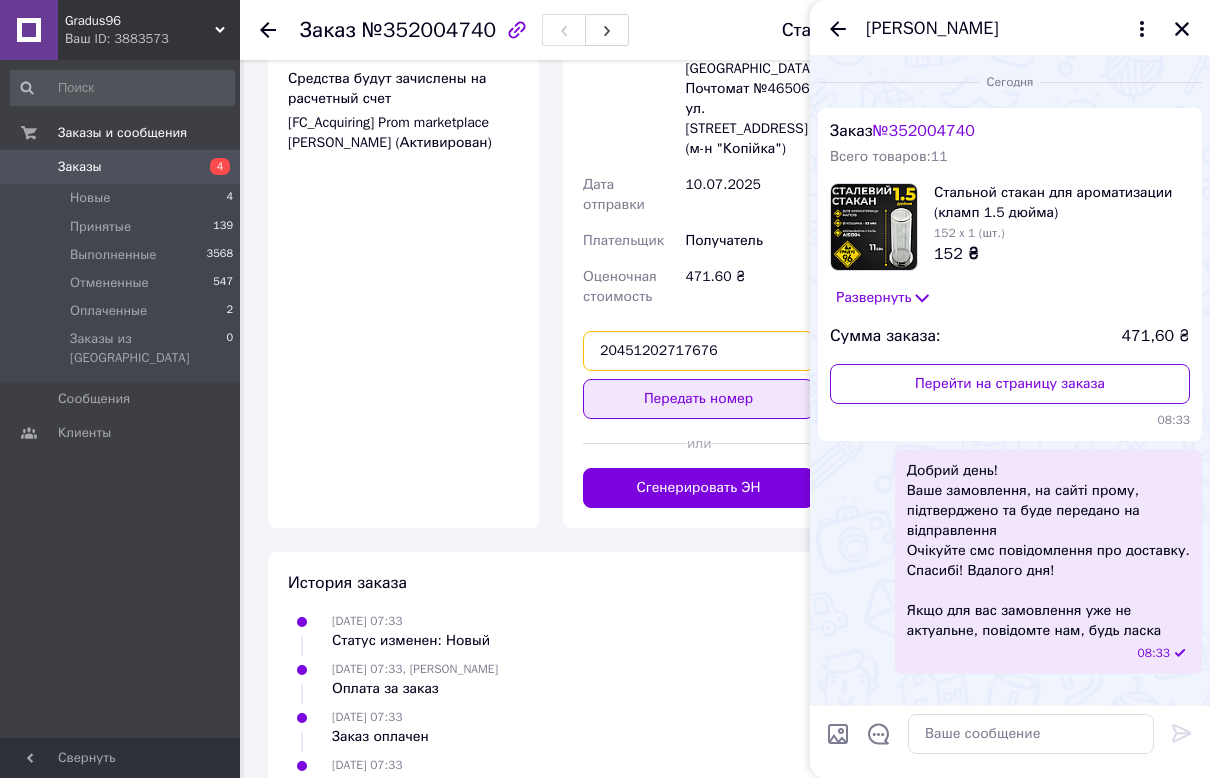 type on "20451202717676" 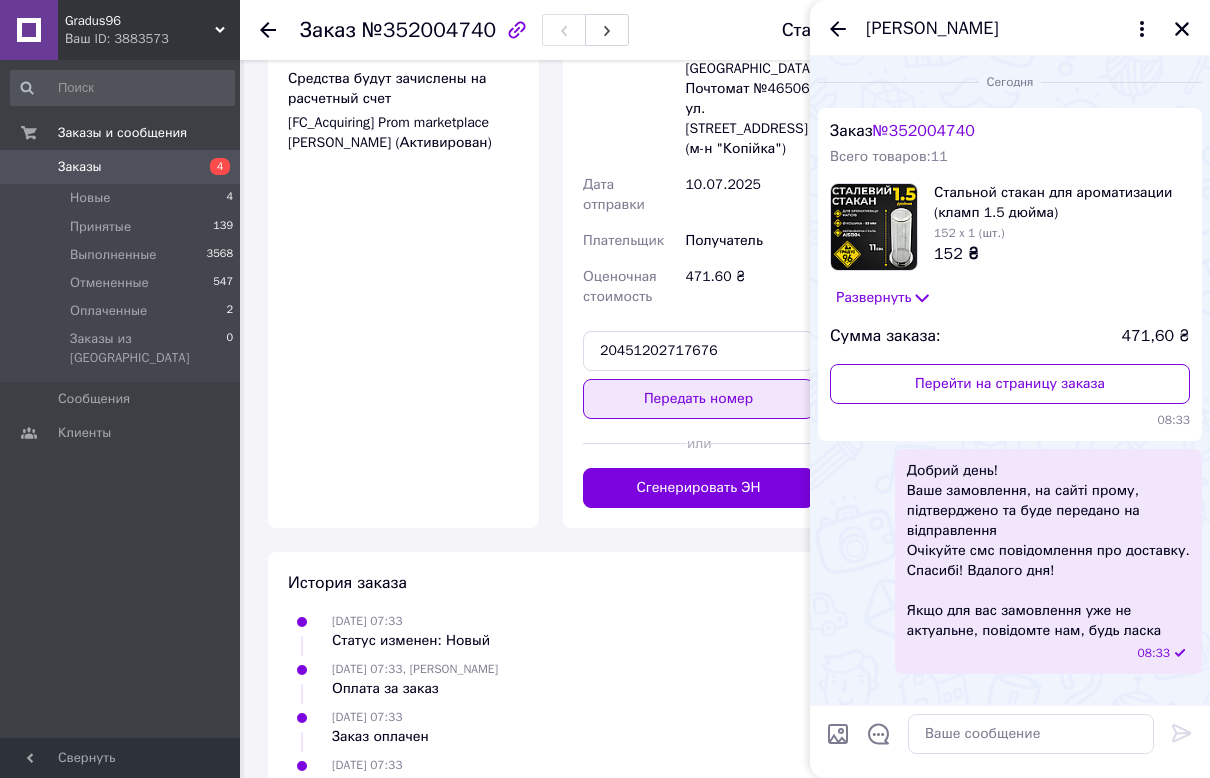 click on "Передать номер" at bounding box center (698, 399) 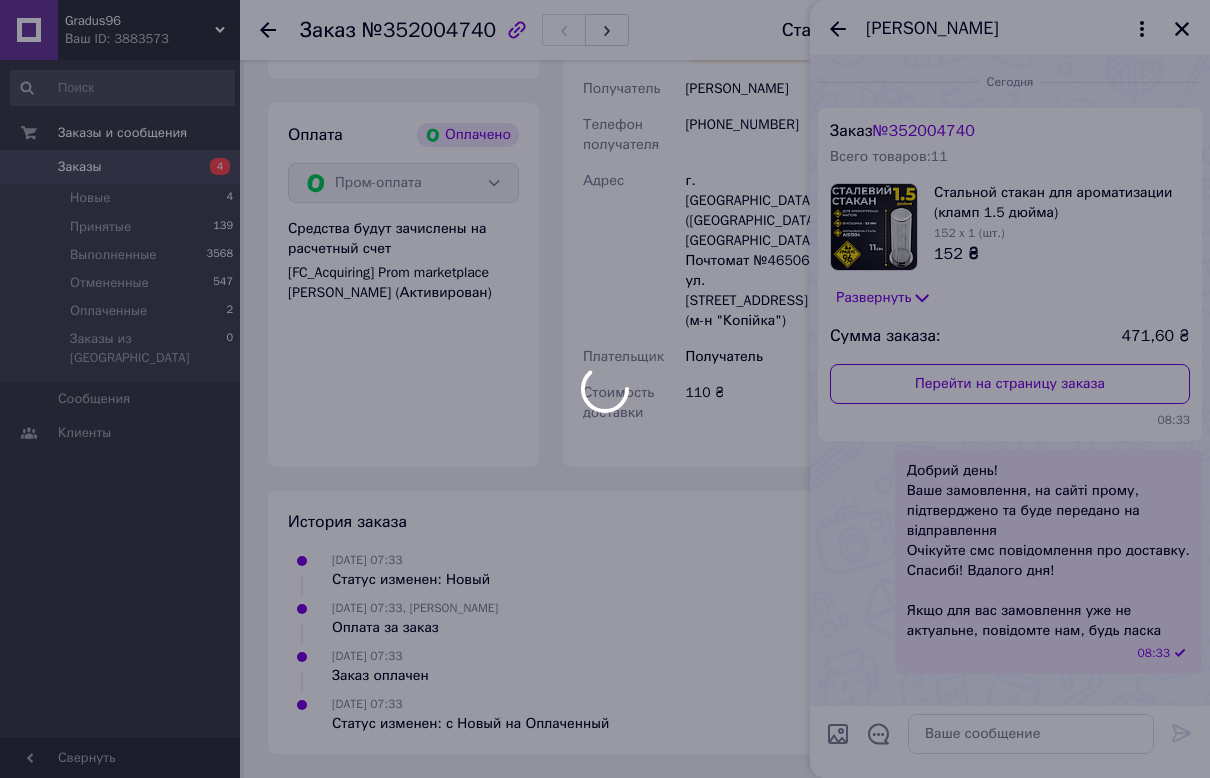 scroll, scrollTop: 2606, scrollLeft: 0, axis: vertical 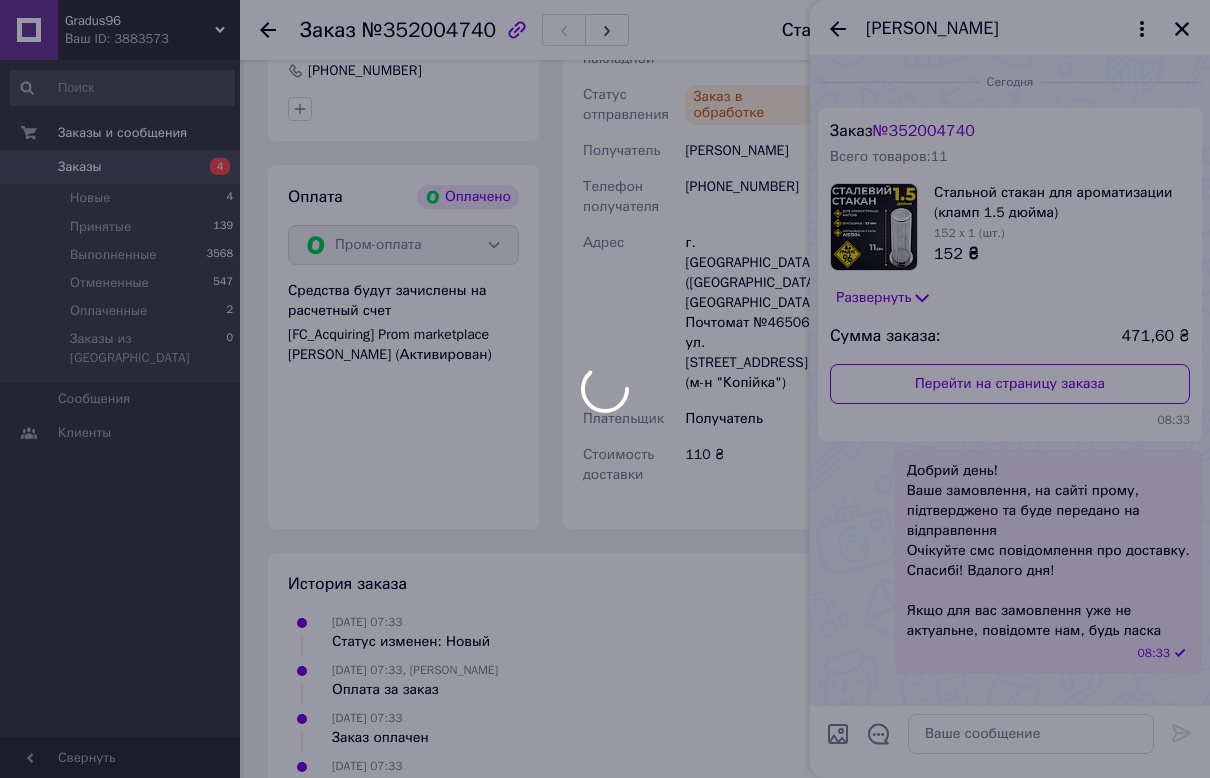 click on "Gradus96 Ваш ID: 3883573 Сайт Gradus96 Кабинет покупателя Проверить состояние системы Страница на портале Справка Выйти Заказы и сообщения Заказы 4 Новые 4 Принятые 139 Выполненные 3568 Отмененные 547 Оплаченные 2 Заказы из Розетки 0 Сообщения 0 Клиенты Свернуть
Заказ №352004740 Статус заказа Оплаченный Принят Выполнен Отменен Заказ выполнен Этот заказ оплачен с помощью Если у вас возникли вопросы, пишите —   [EMAIL_ADDRESS][DOMAIN_NAME] 1 Свяжитесь с покупателем Подтвердите оплату, наличие товара, способ и сроки доставки 2 3 Ок, понятно" at bounding box center [605, -883] 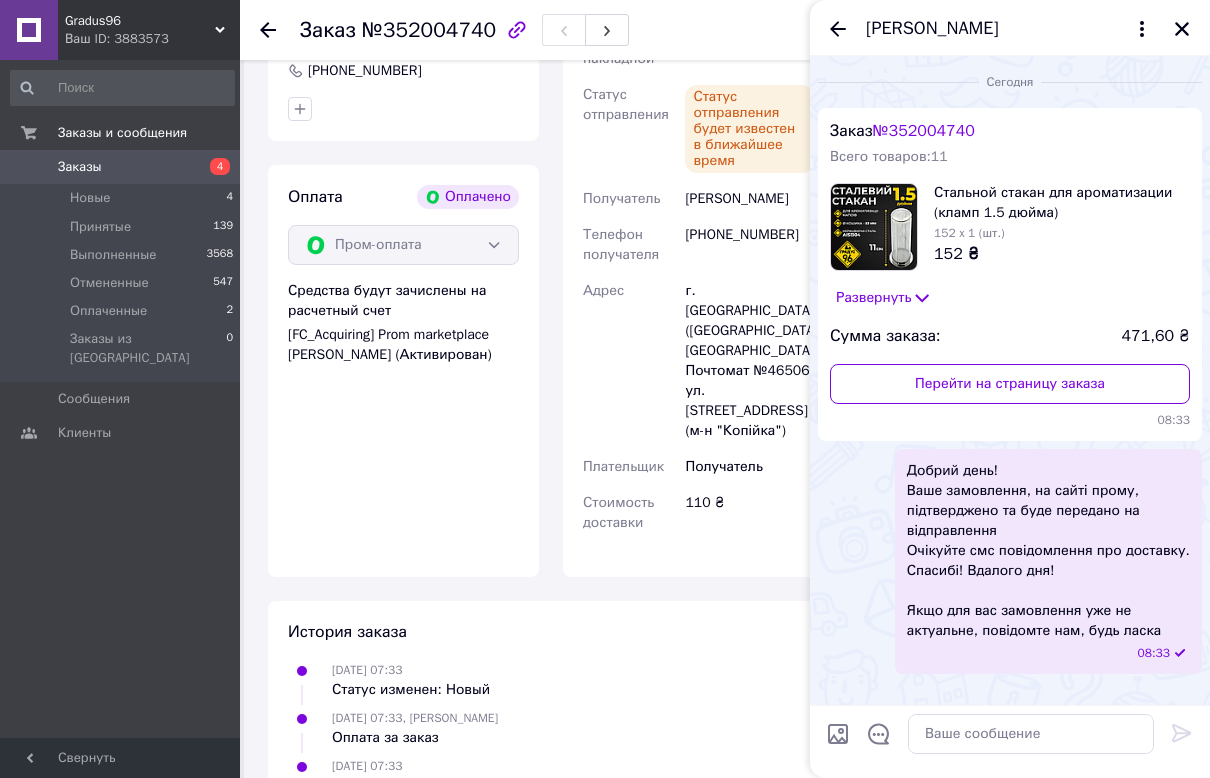 click on "Заказы" at bounding box center (80, 167) 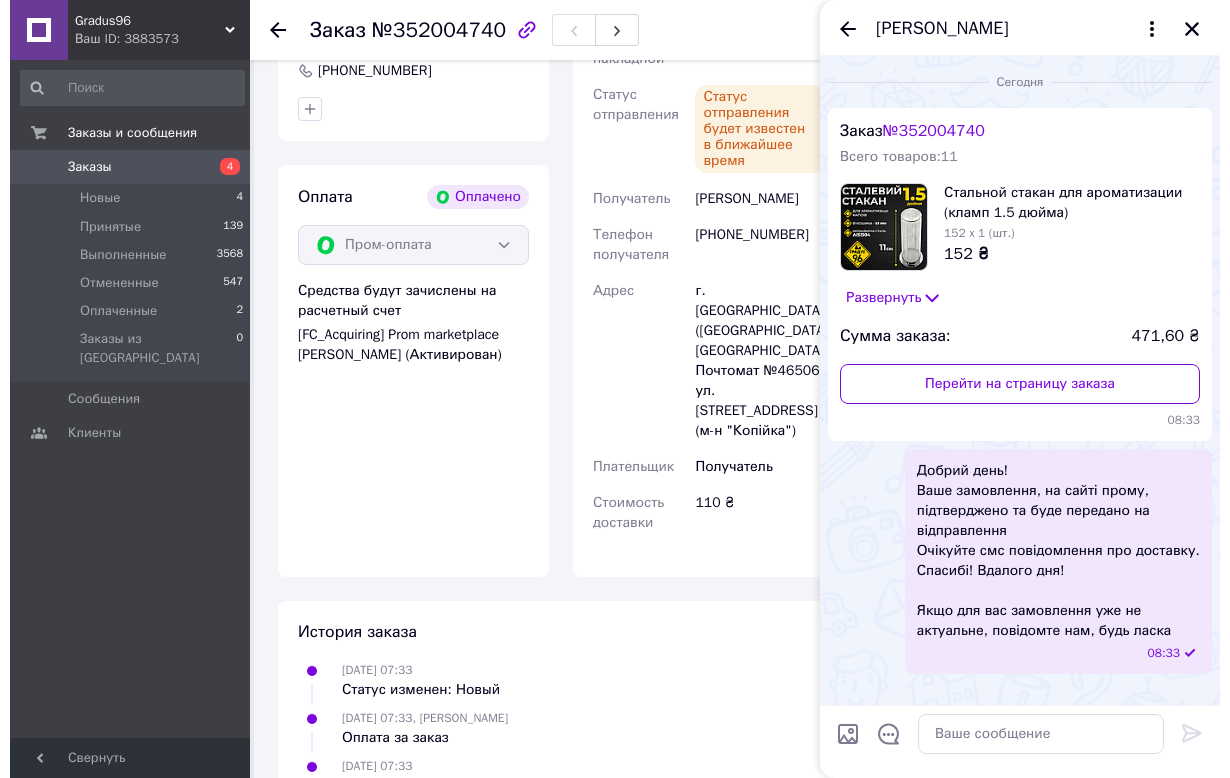 click on "Выберите причину отмены заказа" 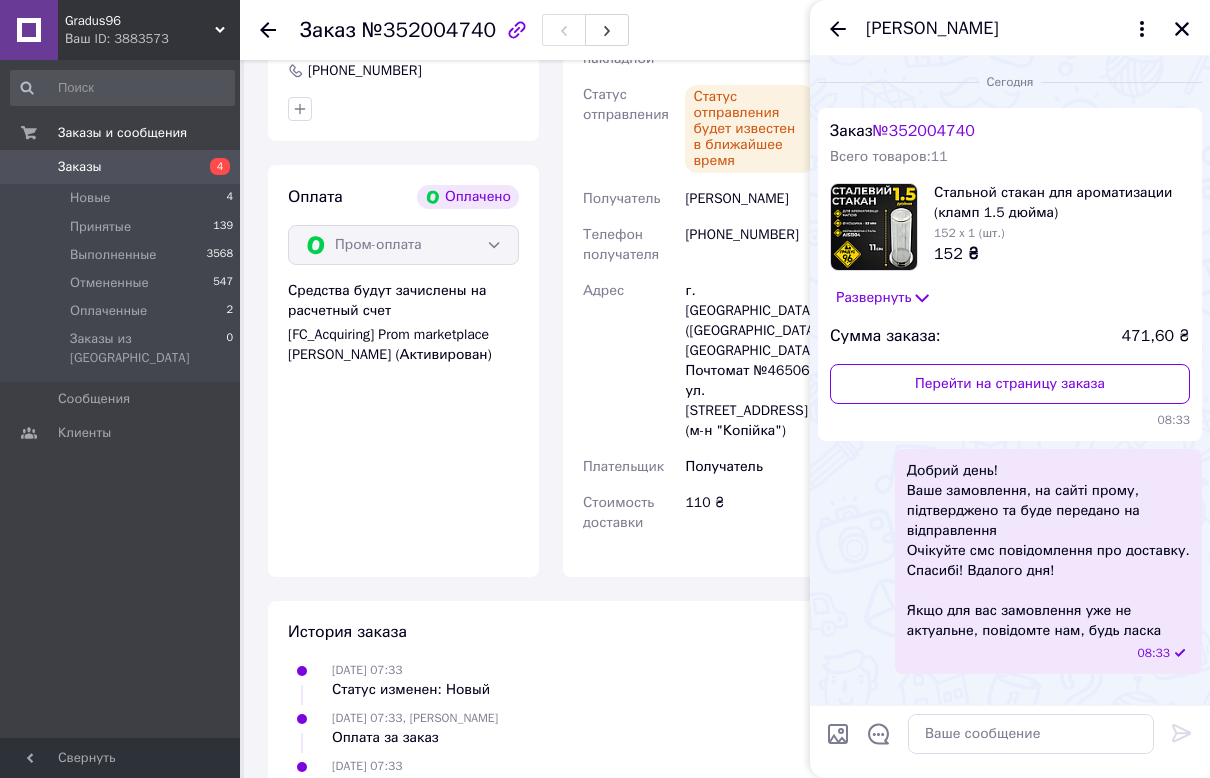 click 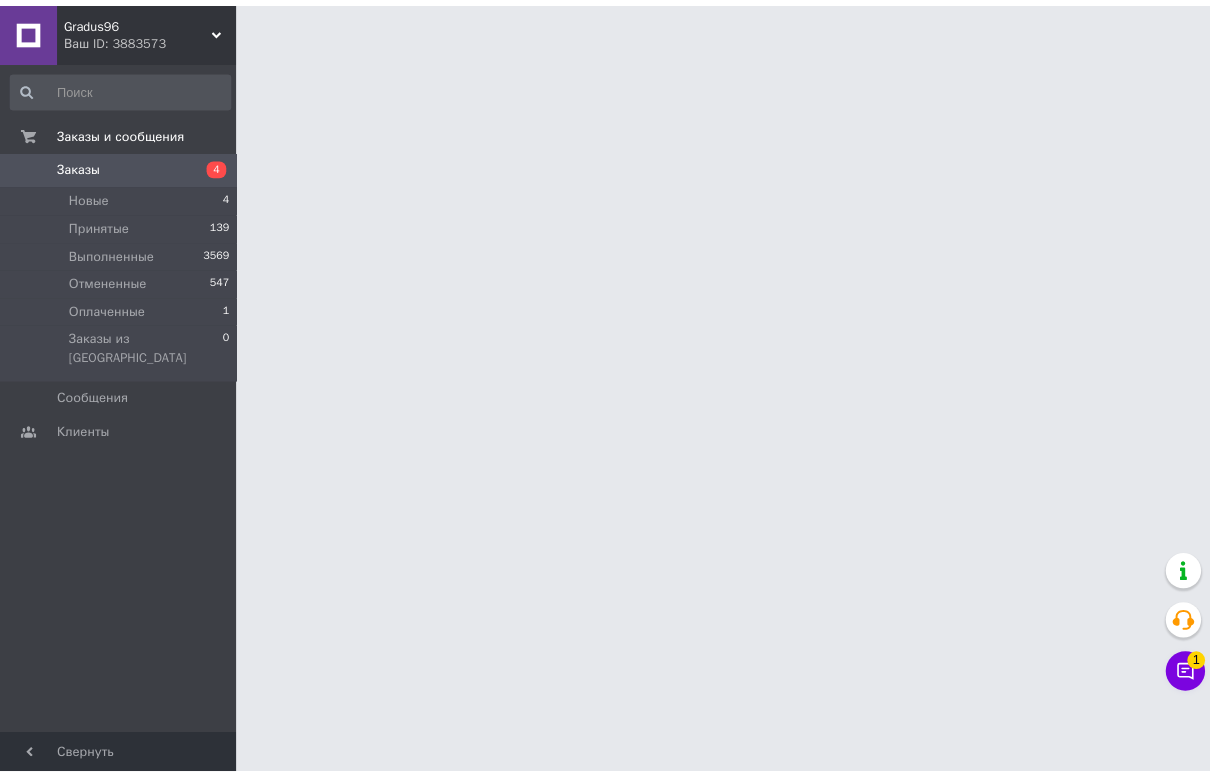scroll, scrollTop: 0, scrollLeft: 0, axis: both 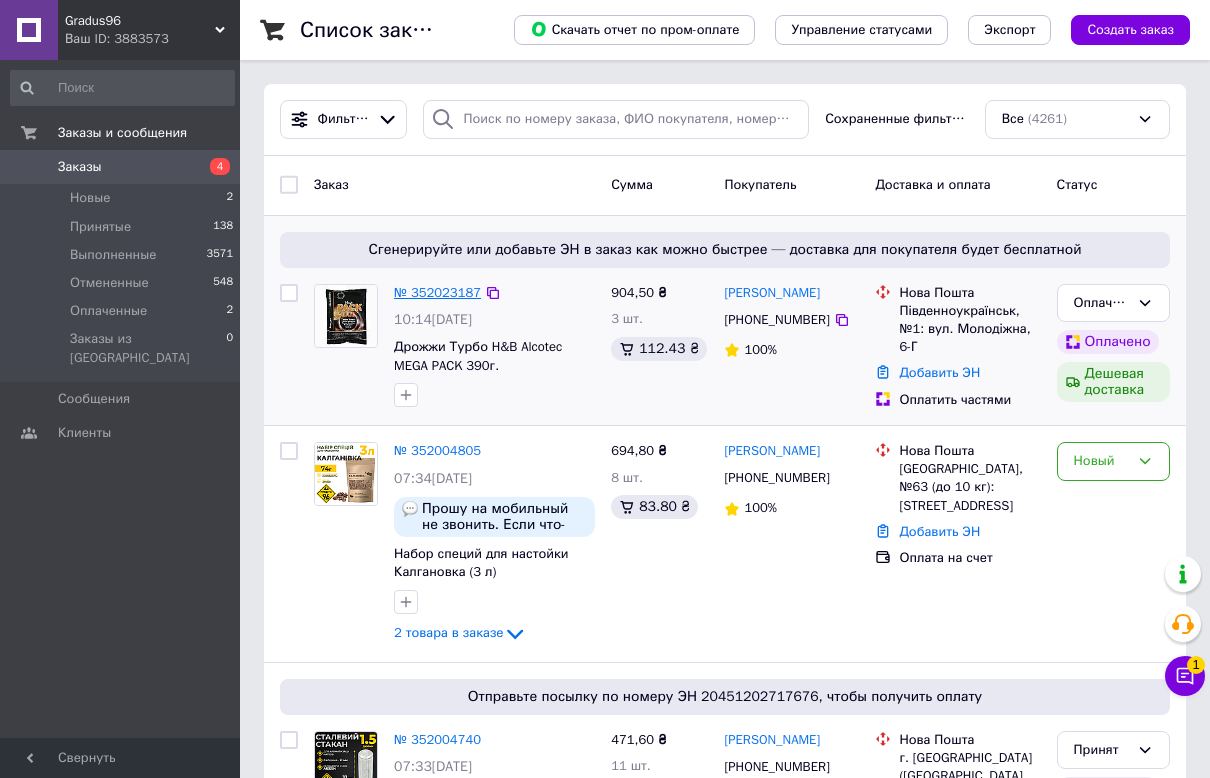 click on "№ 352023187" at bounding box center [437, 292] 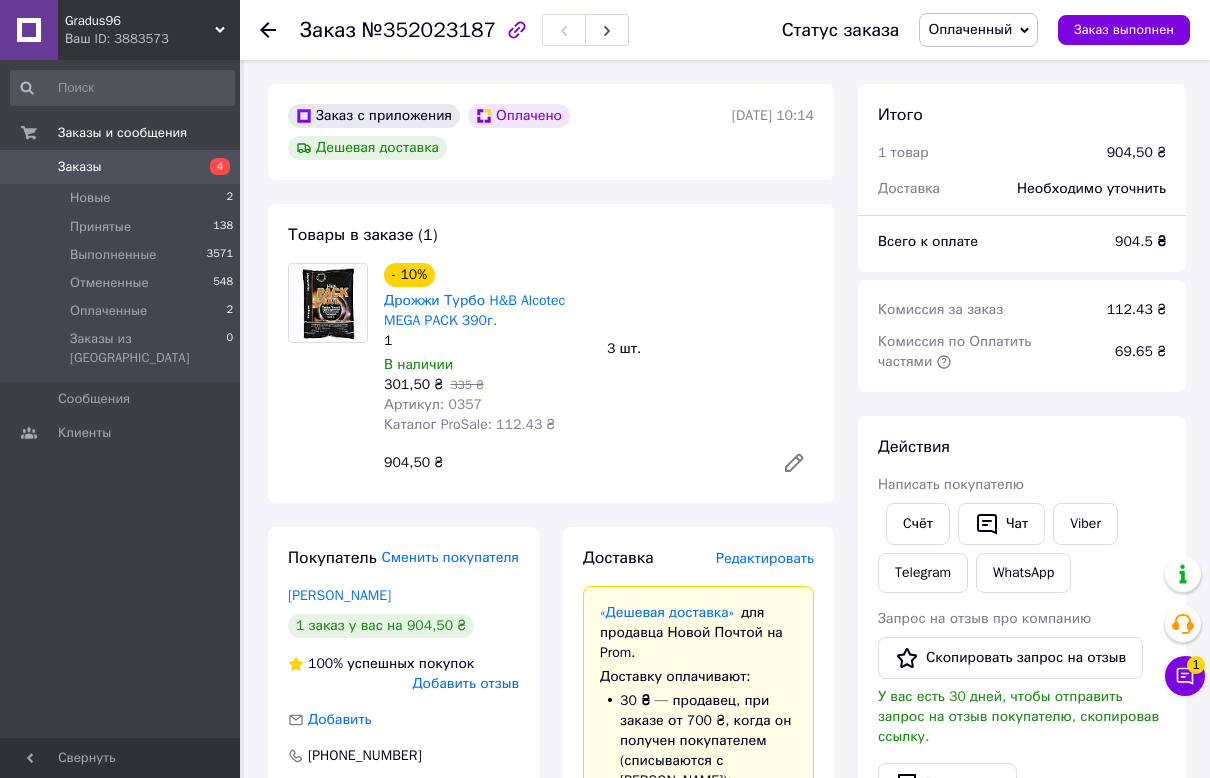 click at bounding box center (328, 373) 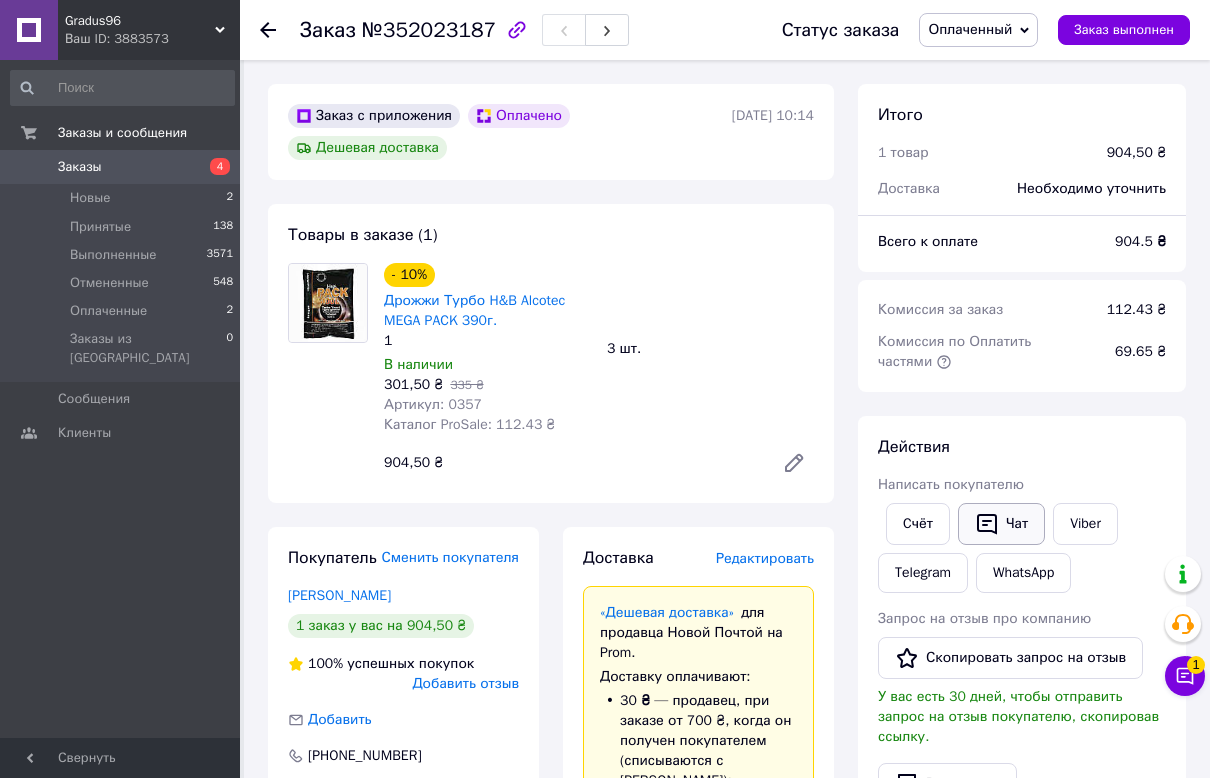 click 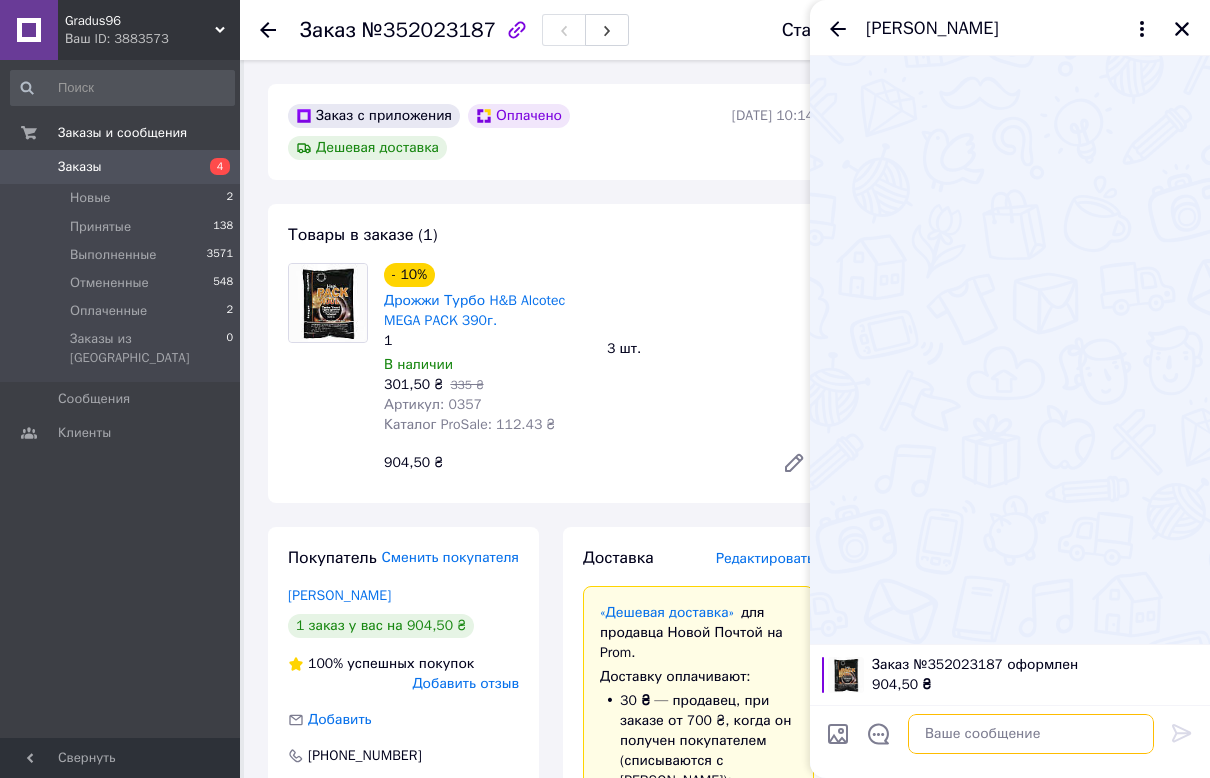 click at bounding box center (1031, 734) 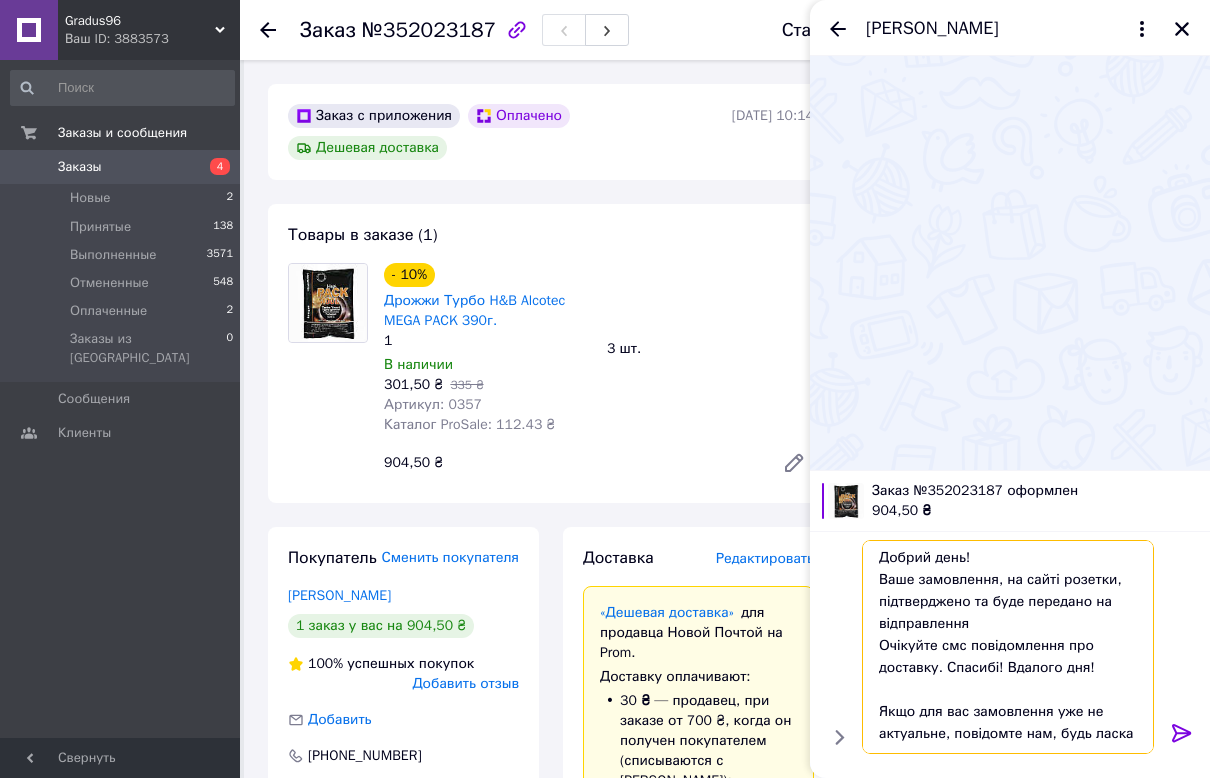 scroll, scrollTop: 0, scrollLeft: 0, axis: both 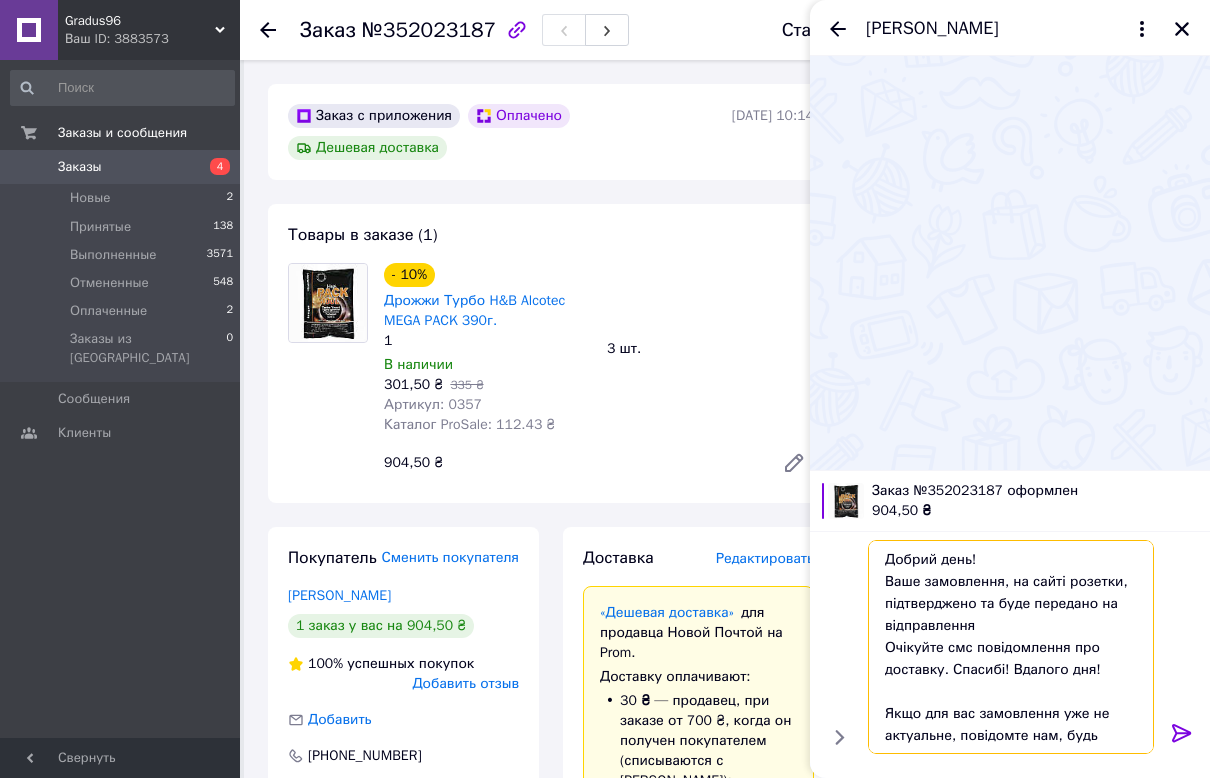 click on "Добрий день!
Ваше замовлення, на сайті розетки, підтверджено та буде передано на відправлення
Очікуйте смс повідомлення про доставку. Спасибі! Вдалого дня!
Якщо для вас замовлення уже не актуальне, повідомте нам, будь ласка" at bounding box center (1011, 647) 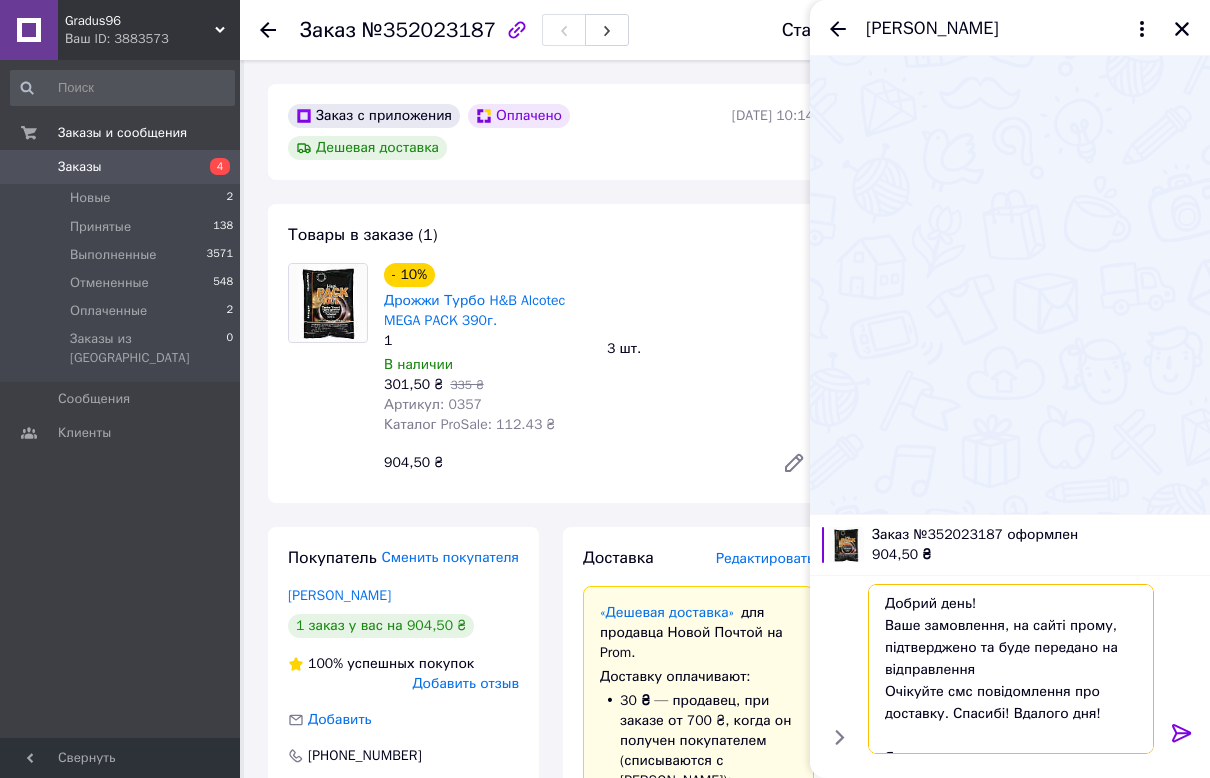 type on "Добрий день!
Ваше замовлення, на сайті прому, підтверджено та буде передано на відправлення
Очікуйте смс повідомлення про доставку. Спасибі! Вдалого дня!
Якщо для вас замовлення уже не актуальне, повідомте нам, будь ласка" 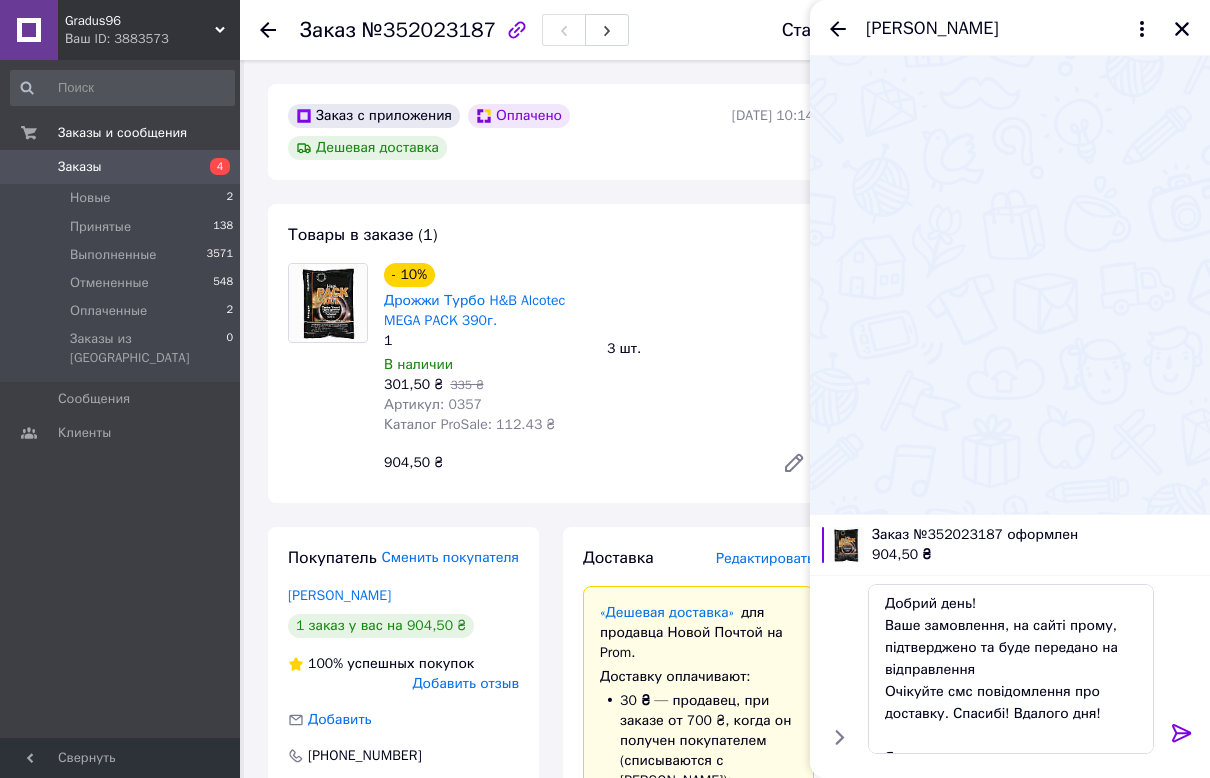 click 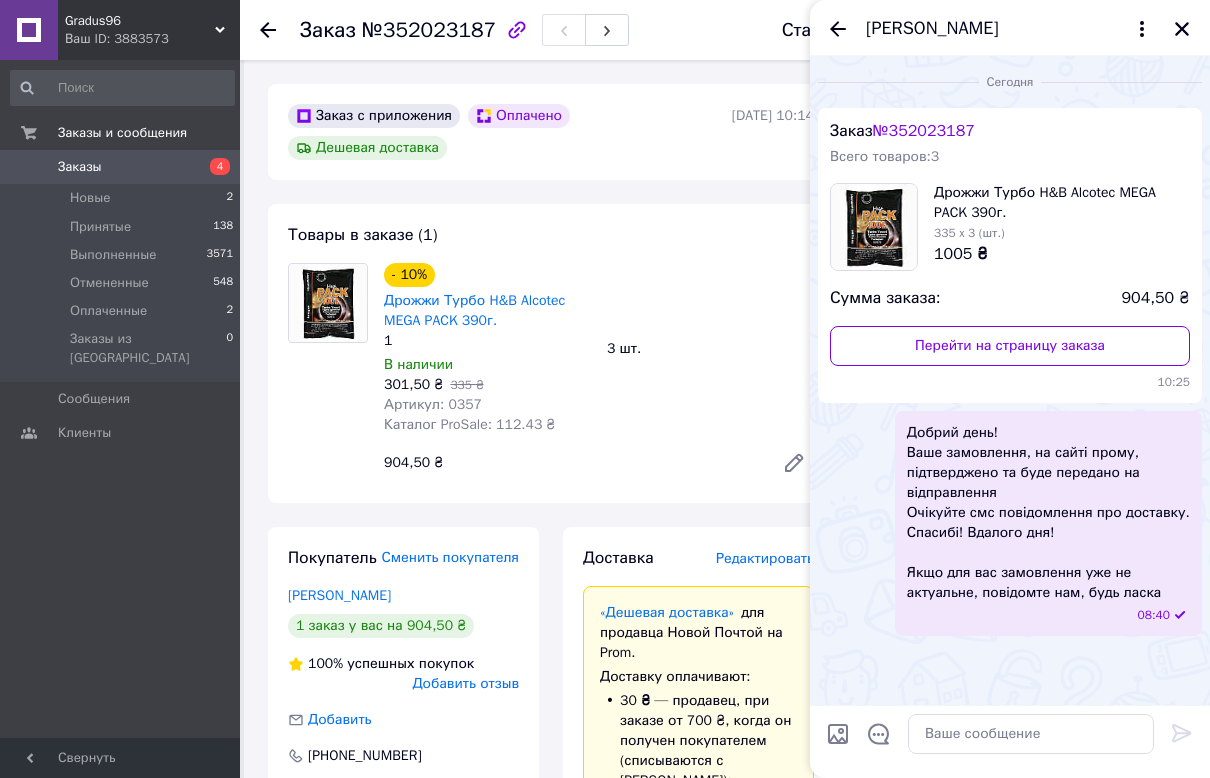 scroll, scrollTop: 750, scrollLeft: 0, axis: vertical 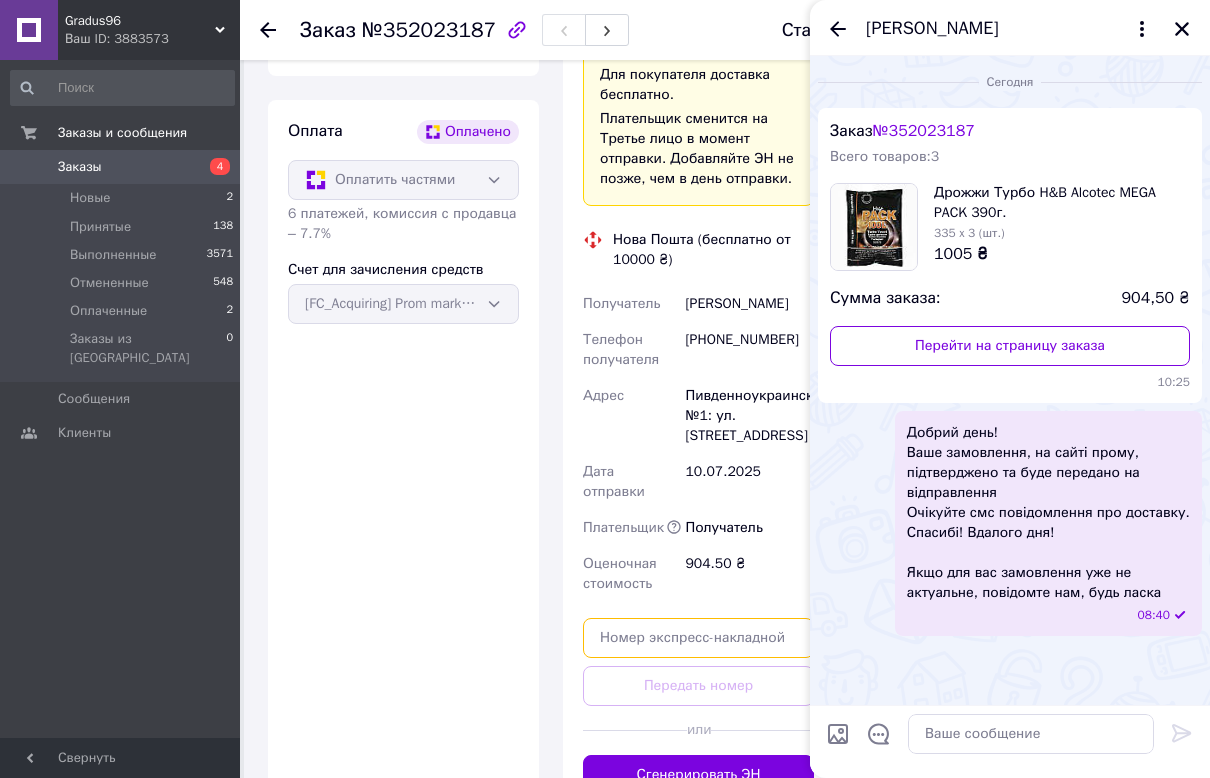 click at bounding box center (698, 638) 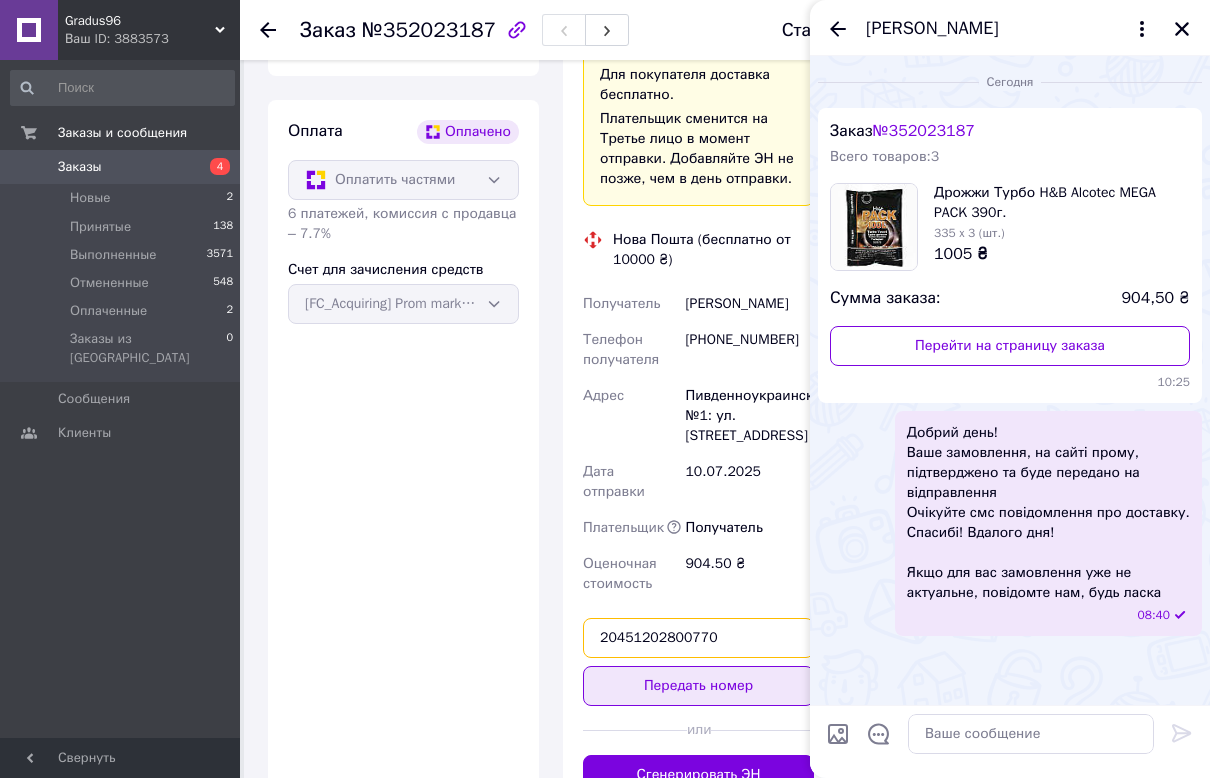 type on "20451202800770" 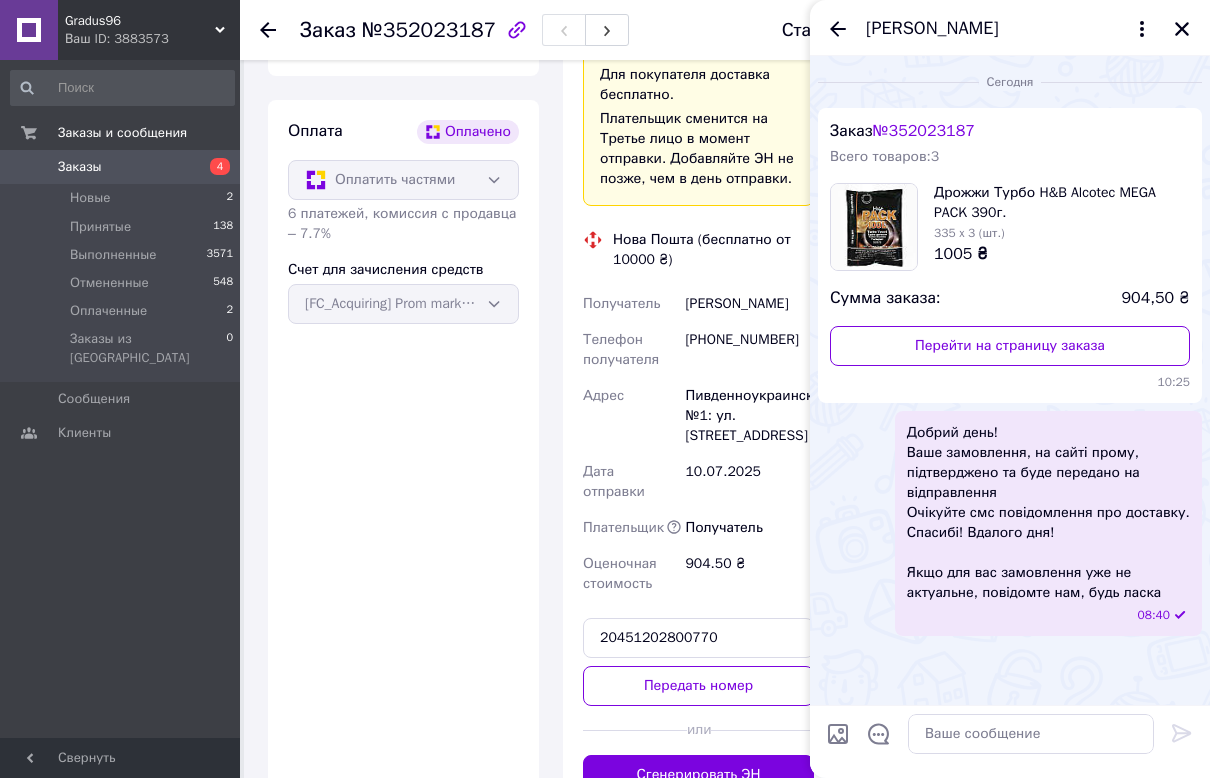 drag, startPoint x: 686, startPoint y: 655, endPoint x: 660, endPoint y: 693, distance: 46.043457 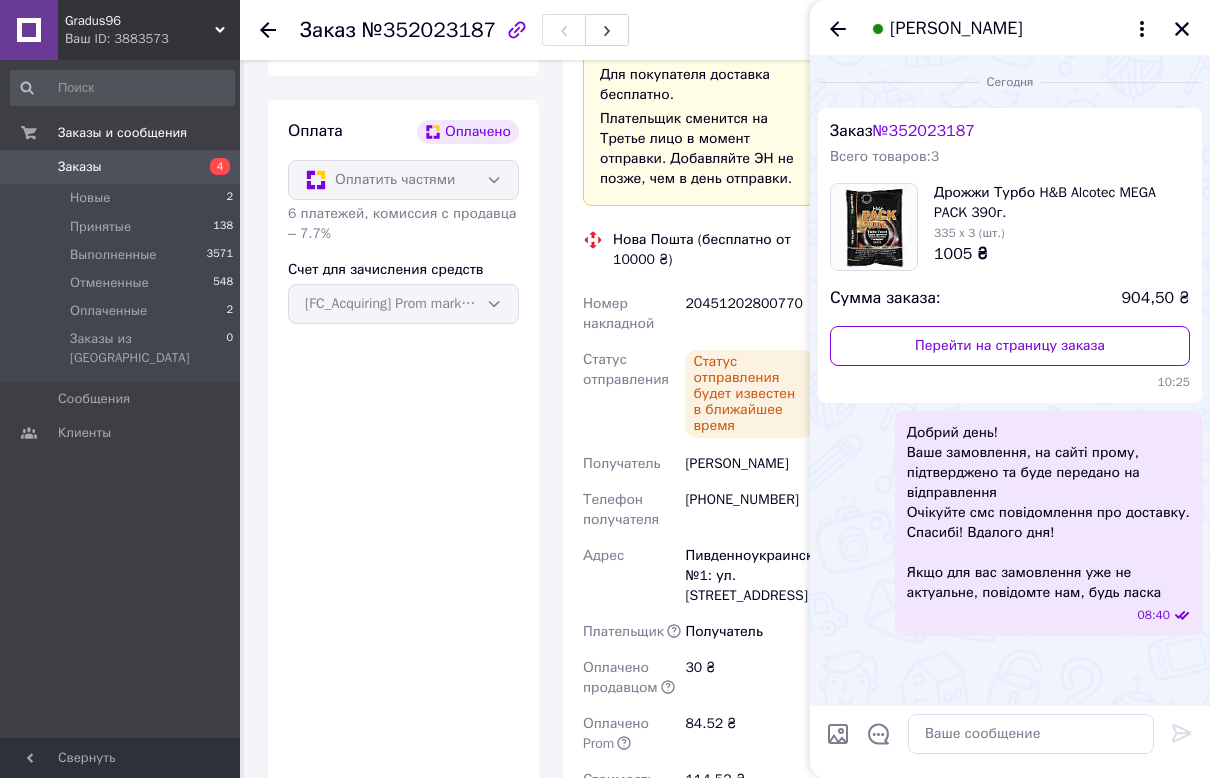 click on "Заказы" at bounding box center (80, 167) 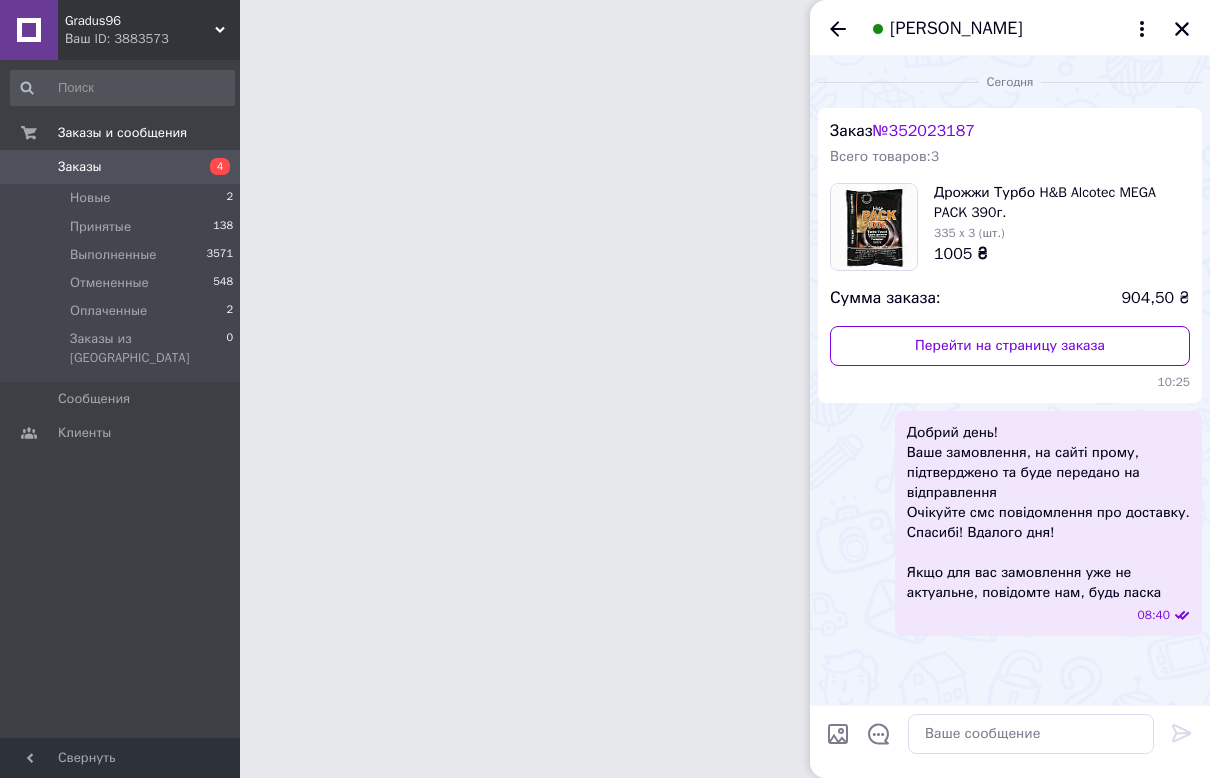 scroll, scrollTop: 0, scrollLeft: 0, axis: both 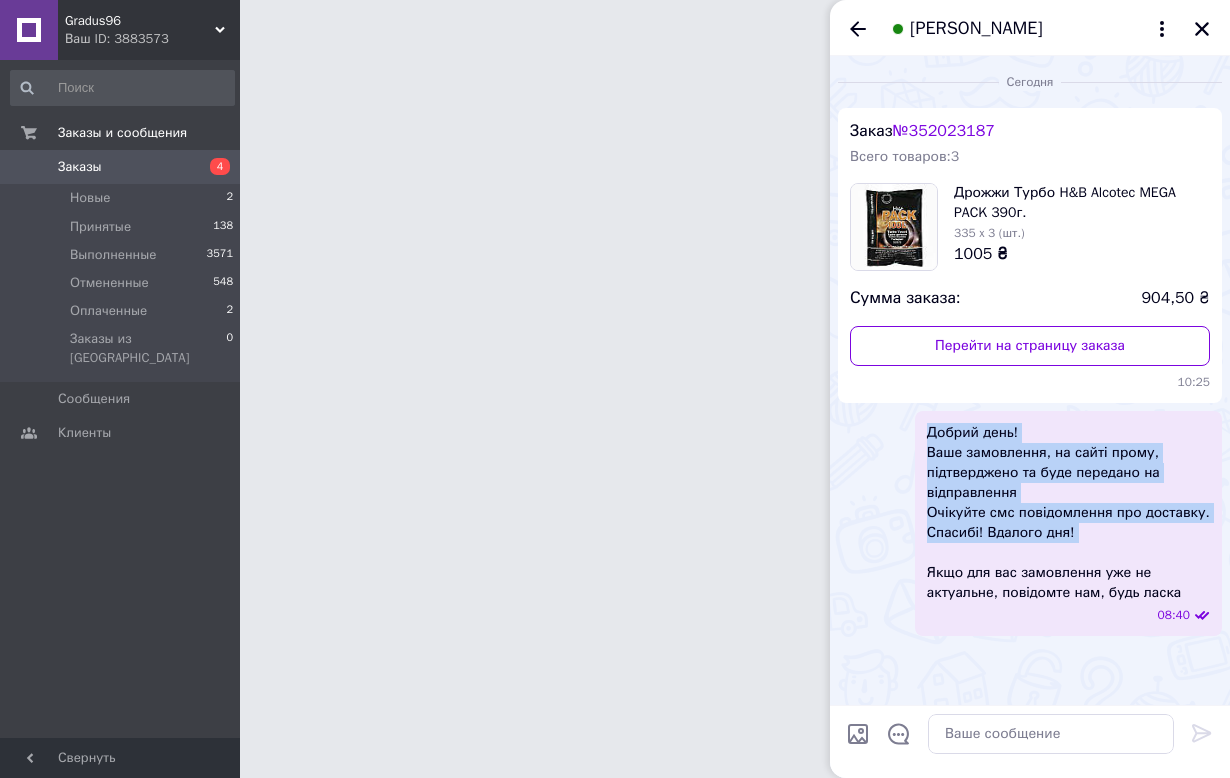 drag, startPoint x: 930, startPoint y: 428, endPoint x: 941, endPoint y: 437, distance: 14.21267 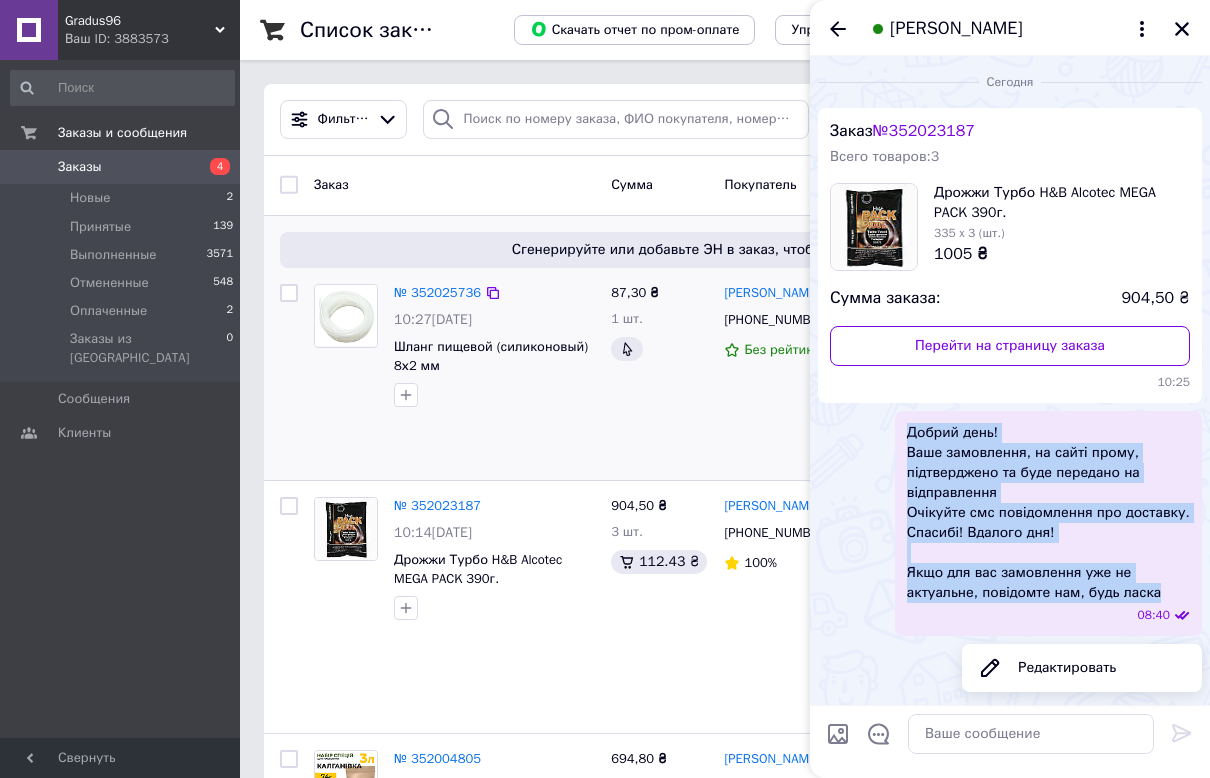 drag, startPoint x: 1187, startPoint y: 33, endPoint x: 670, endPoint y: 255, distance: 562.6482 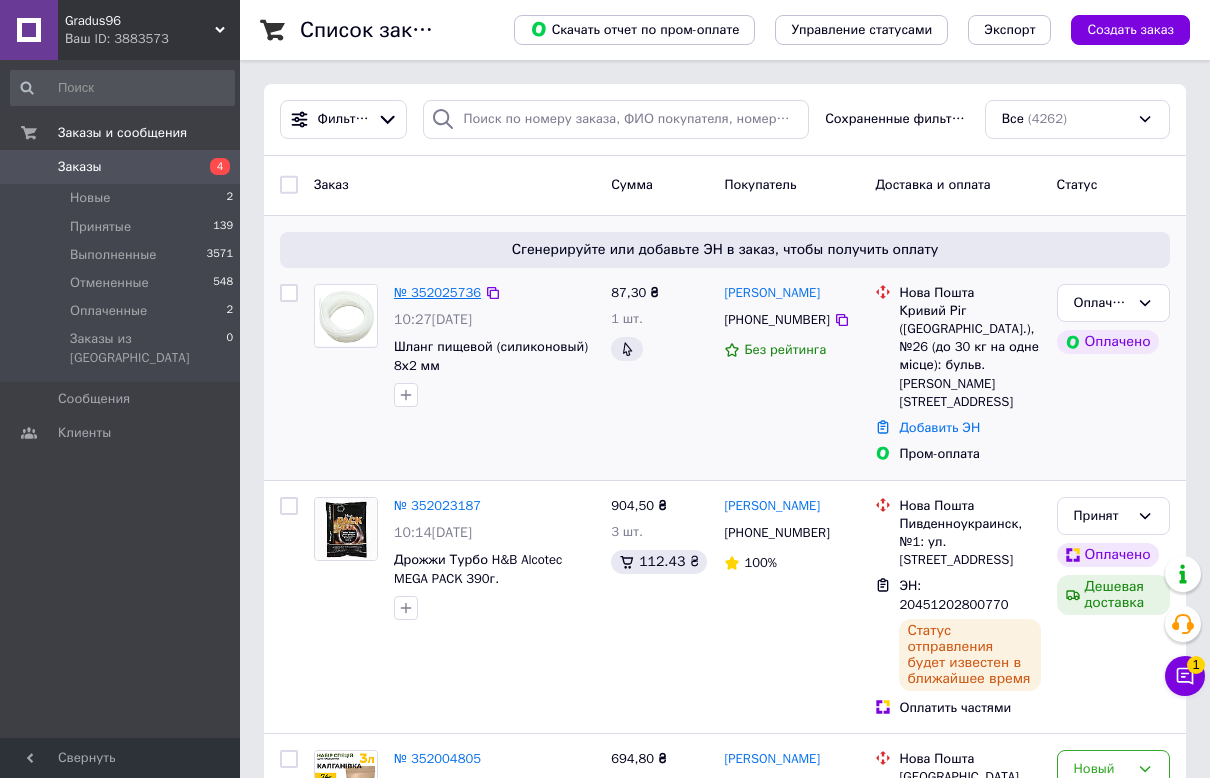 click on "№ 352025736" at bounding box center (437, 292) 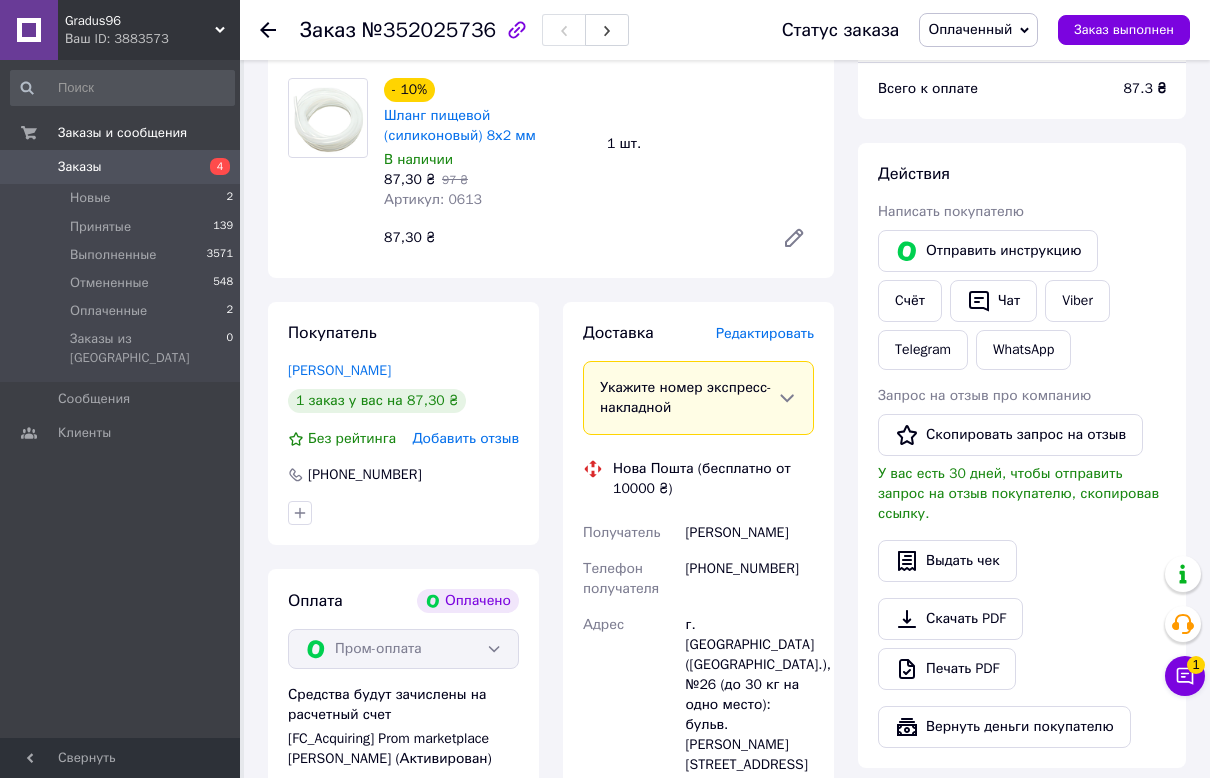 scroll, scrollTop: 500, scrollLeft: 0, axis: vertical 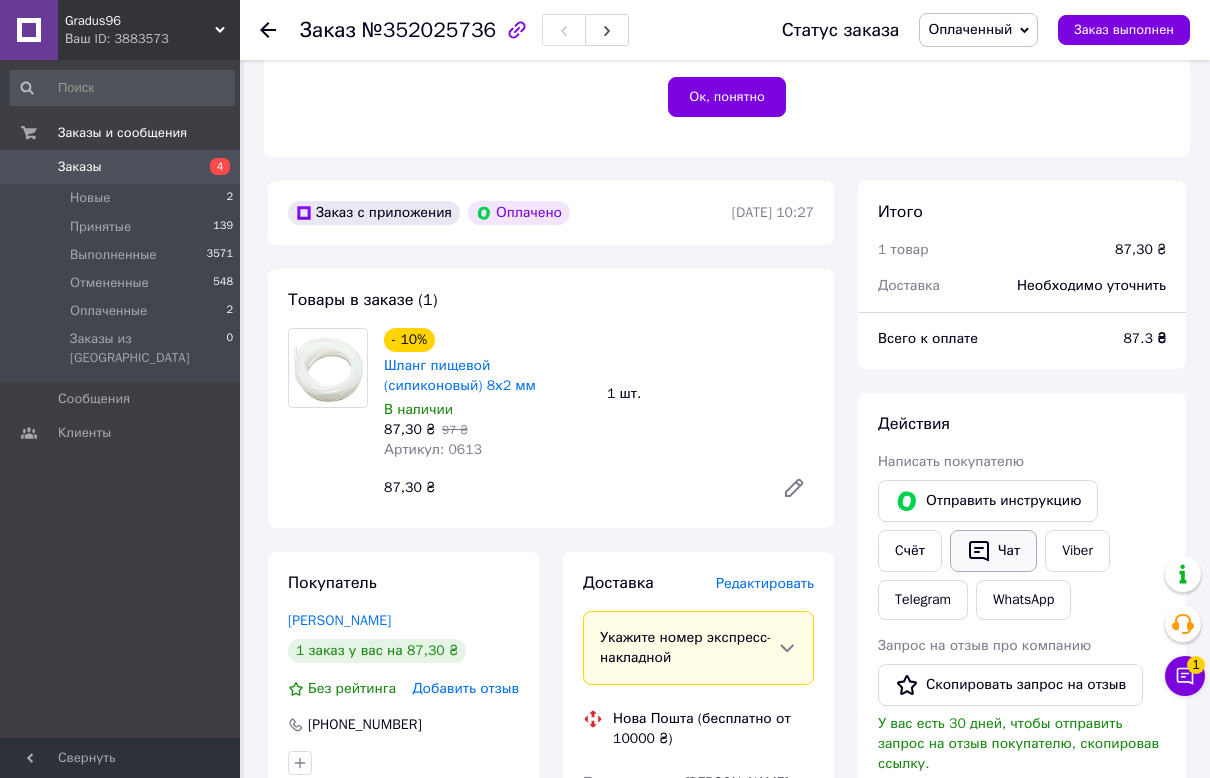 click on "Чат" at bounding box center (993, 551) 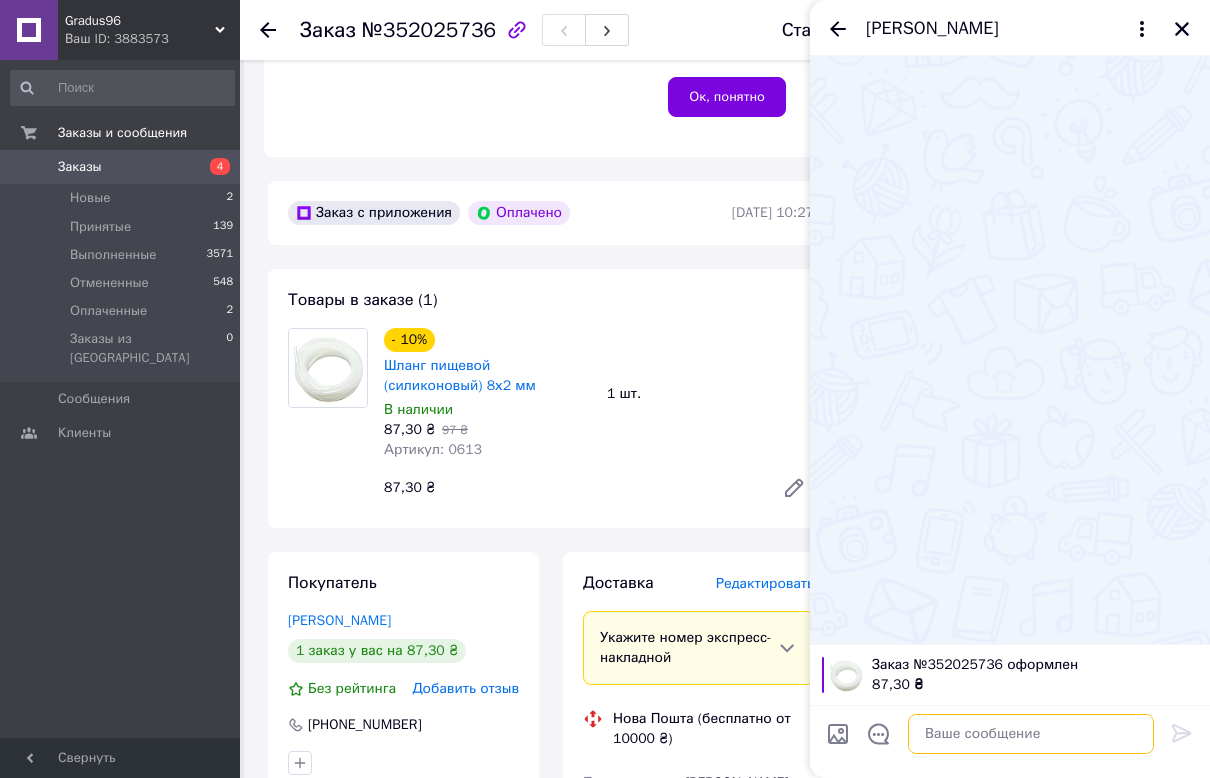 click at bounding box center [1031, 734] 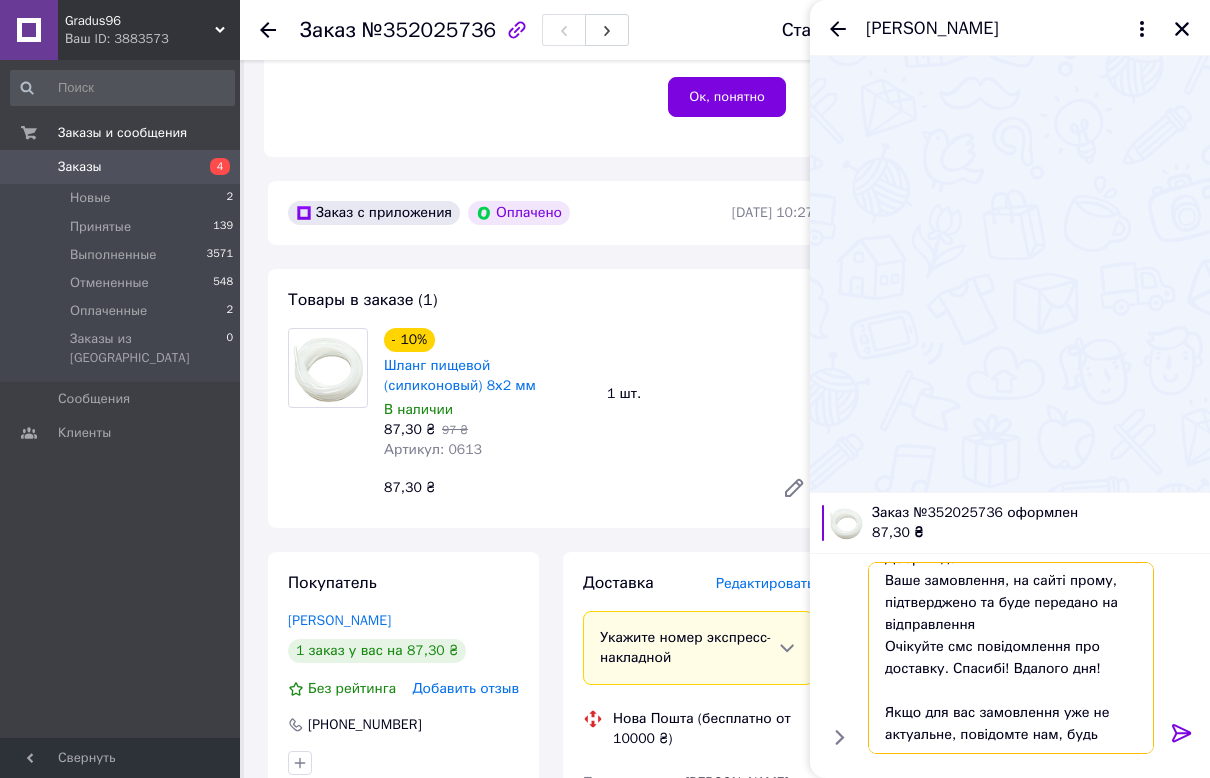 scroll, scrollTop: 0, scrollLeft: 0, axis: both 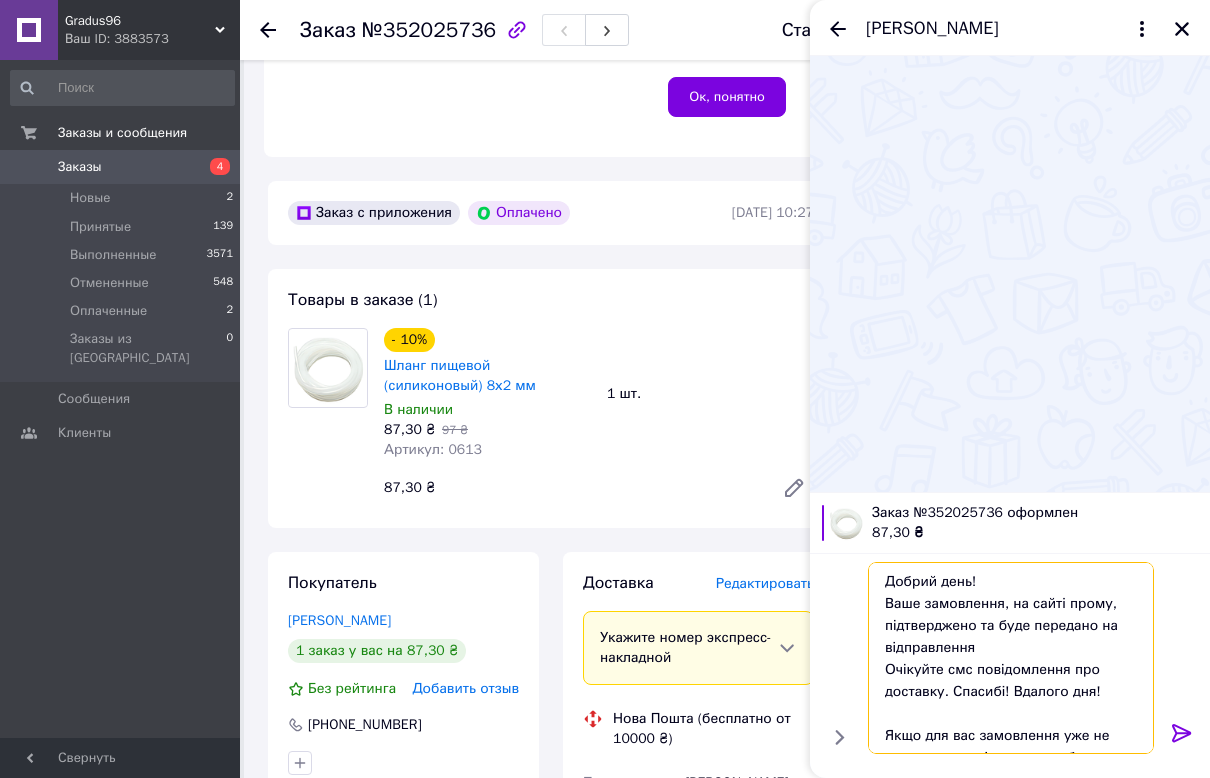 type on "Добрий день!
Ваше замовлення, на сайті прому, підтверджено та буде передано на відправлення
Очікуйте смс повідомлення про доставку. Спасибі! Вдалого дня!
Якщо для вас замовлення уже не актуальне, повідомте нам, будь ласка" 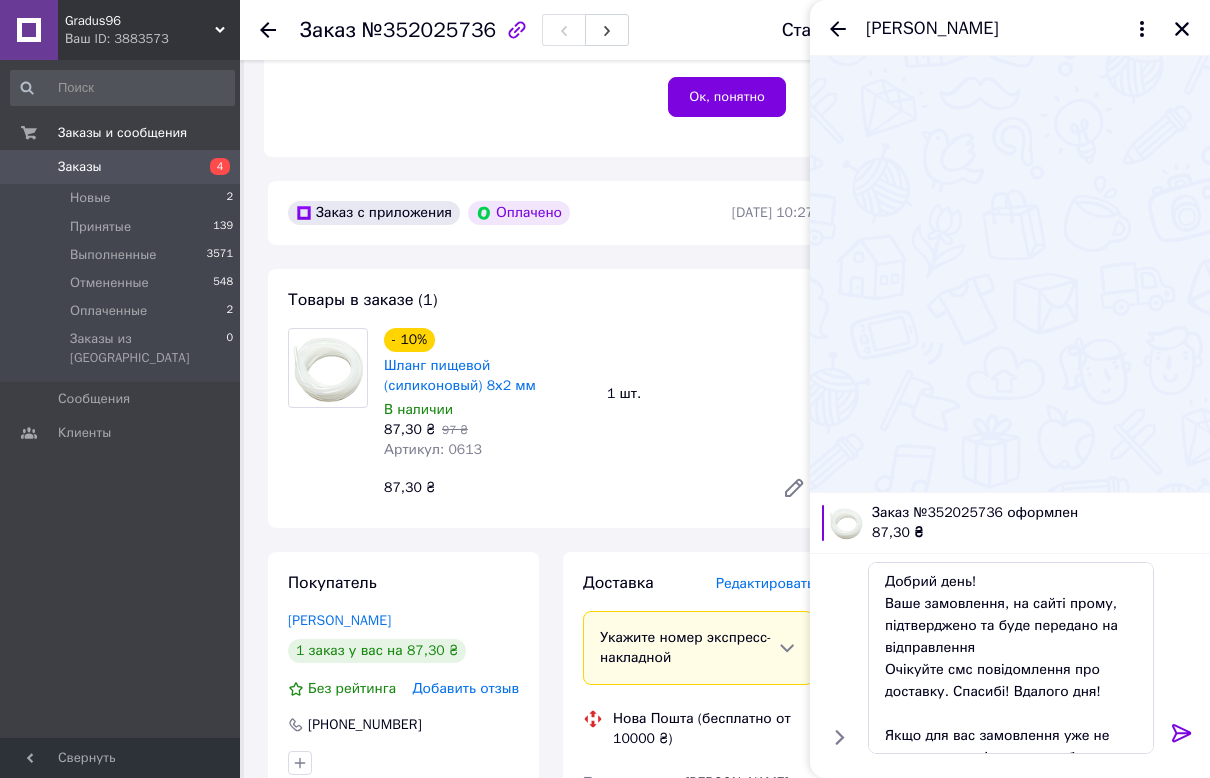 click 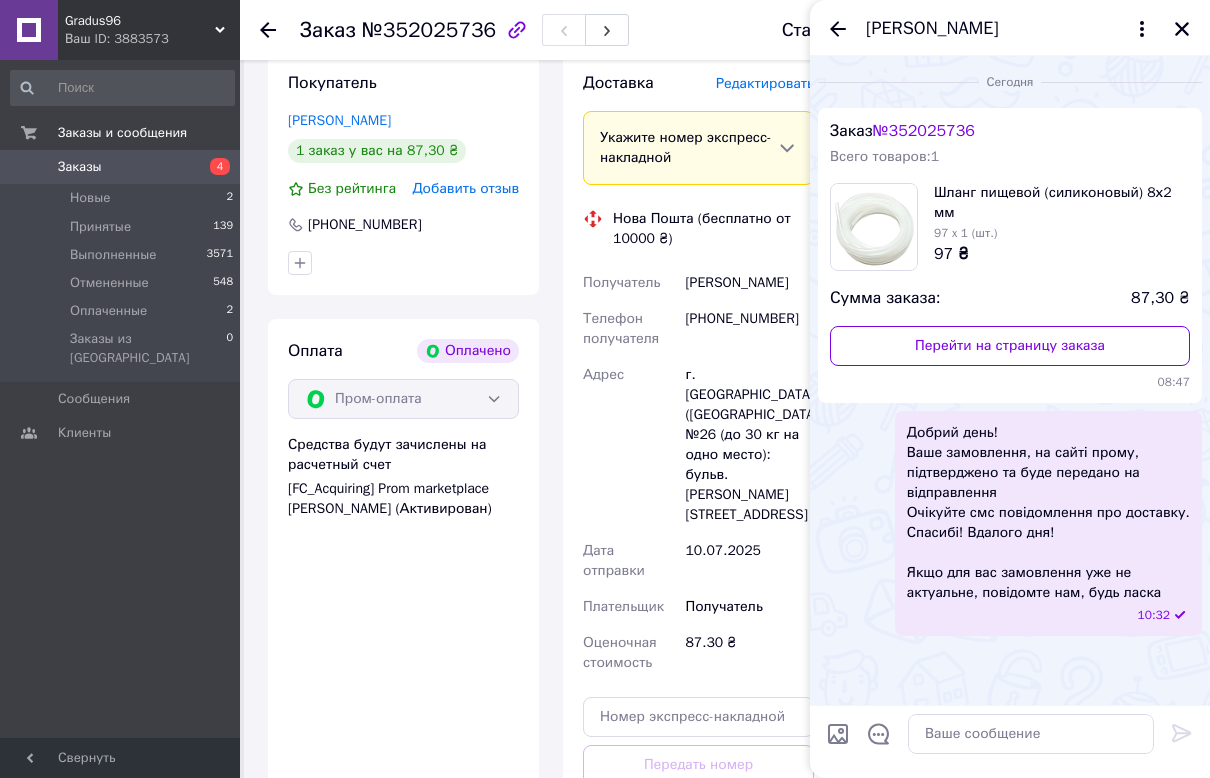 scroll, scrollTop: 1125, scrollLeft: 0, axis: vertical 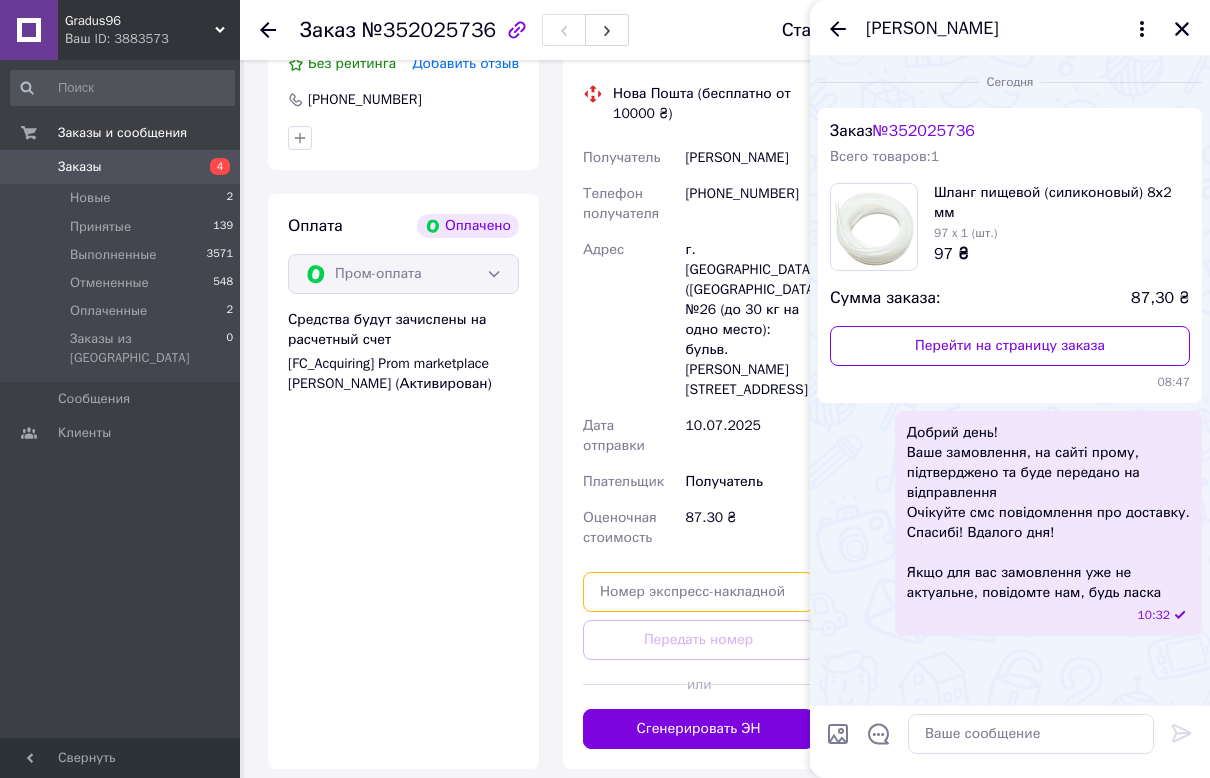 click at bounding box center [698, 592] 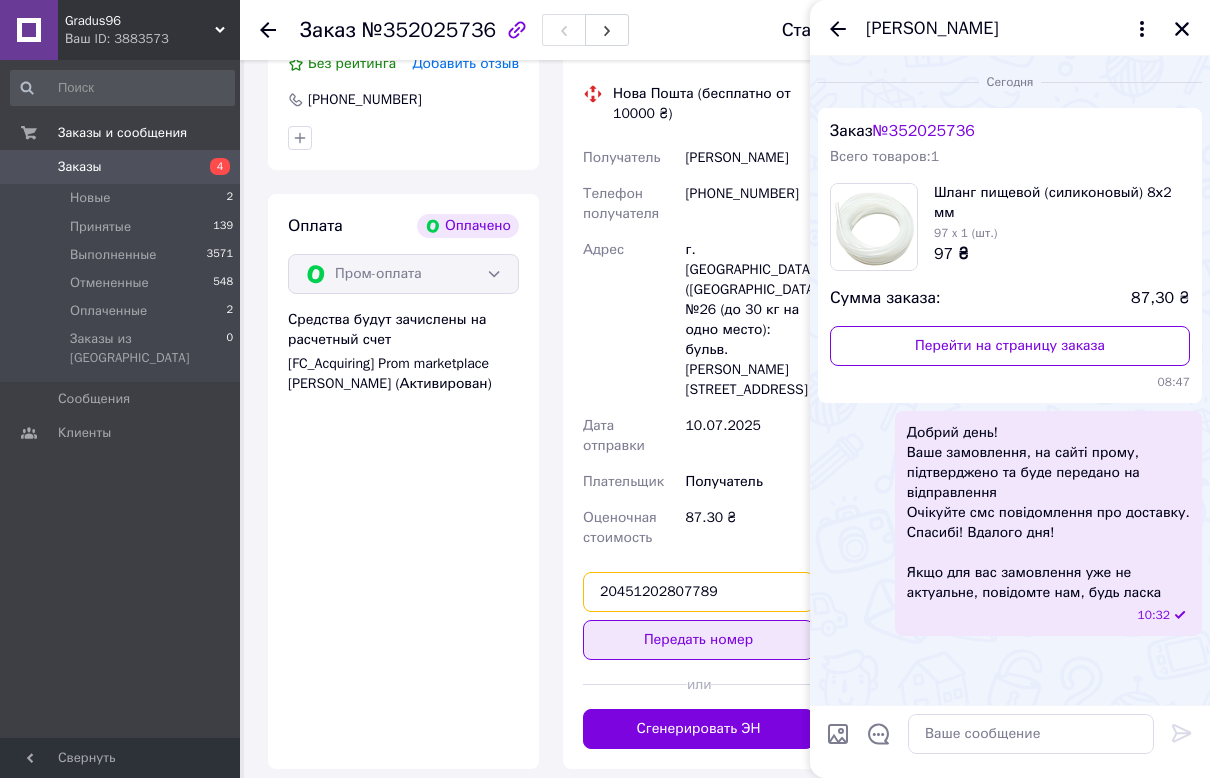 type on "20451202807789" 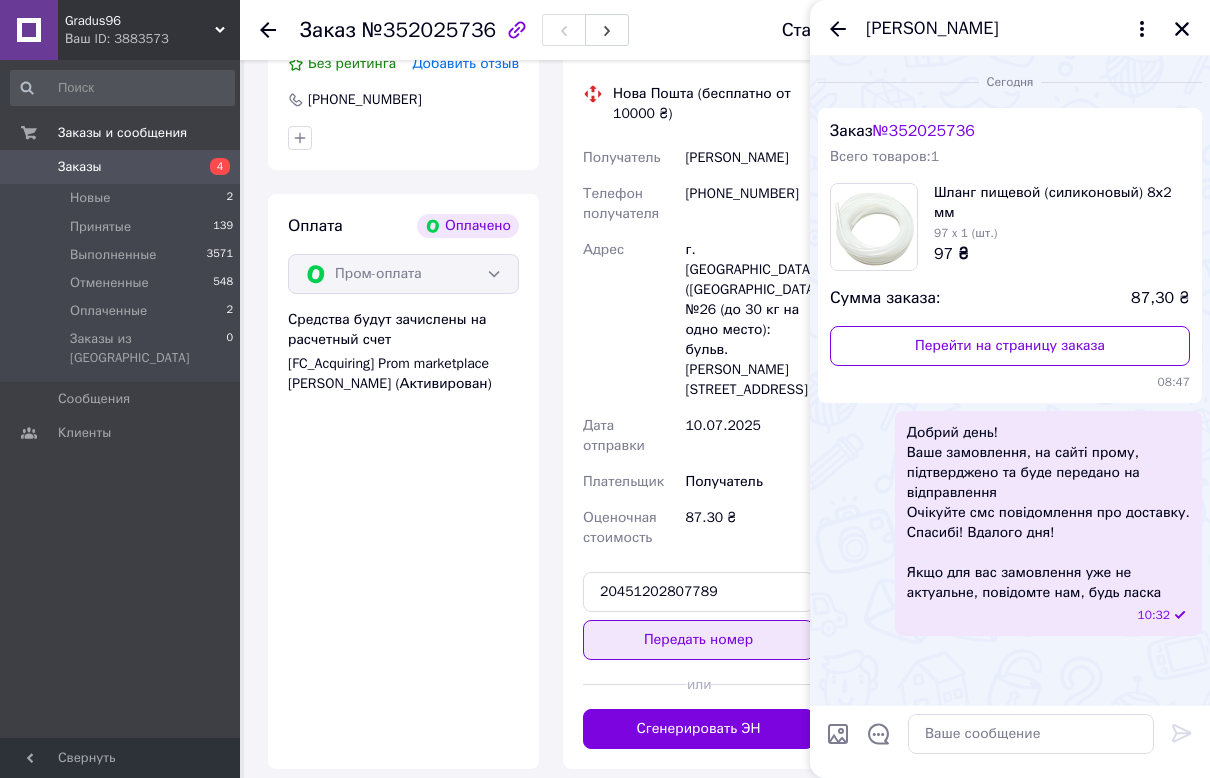 click on "Передать номер" at bounding box center [698, 640] 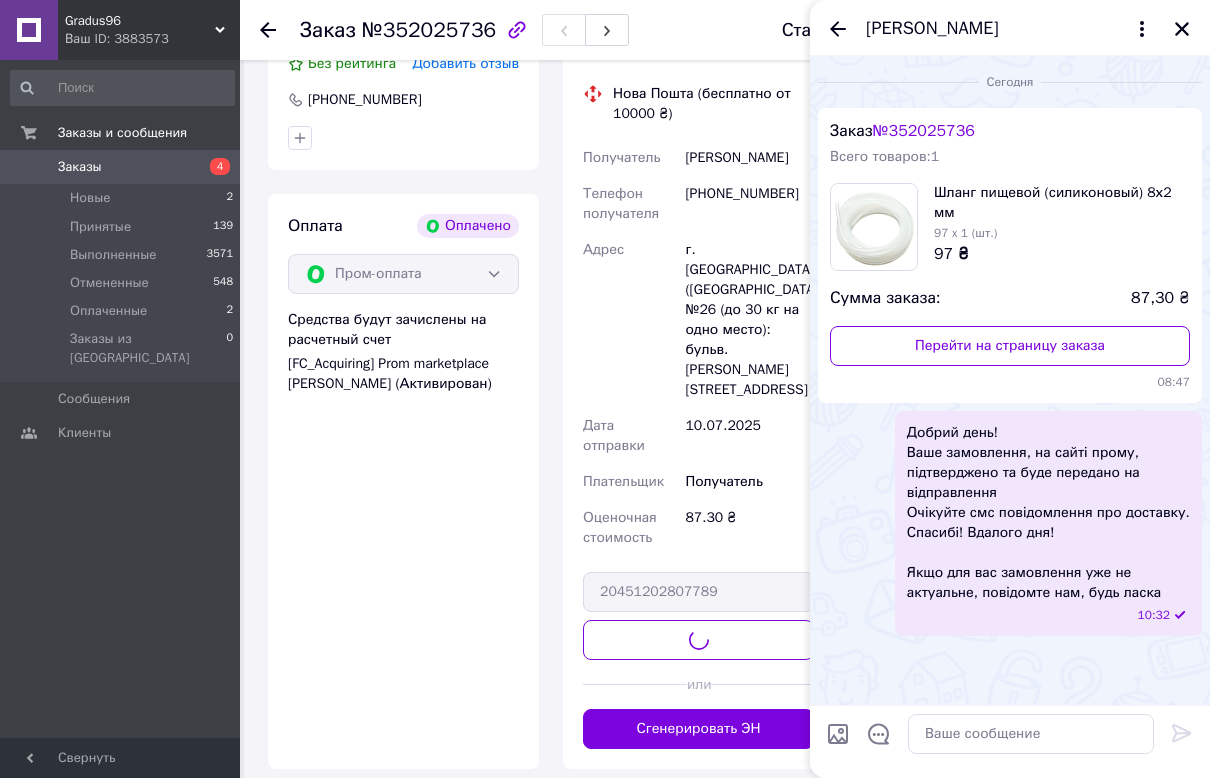 click on "Заказы" at bounding box center (80, 167) 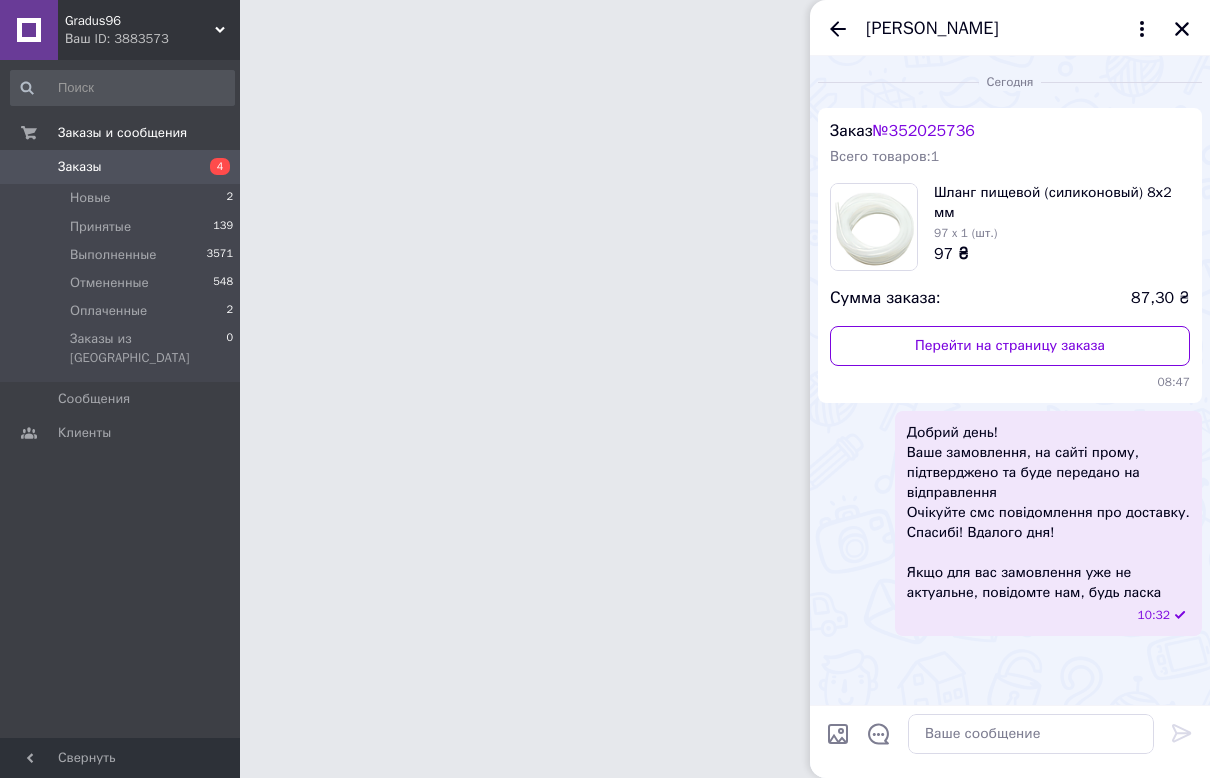 scroll, scrollTop: 0, scrollLeft: 0, axis: both 